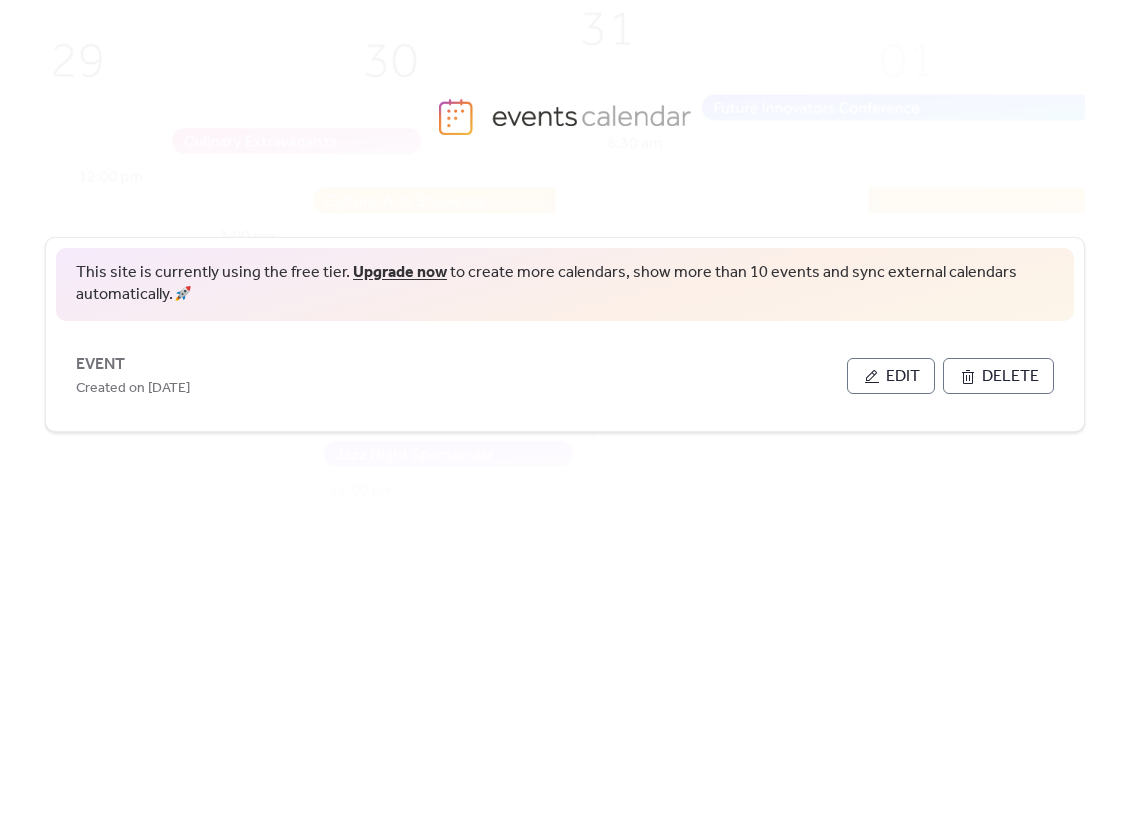 scroll, scrollTop: 0, scrollLeft: 0, axis: both 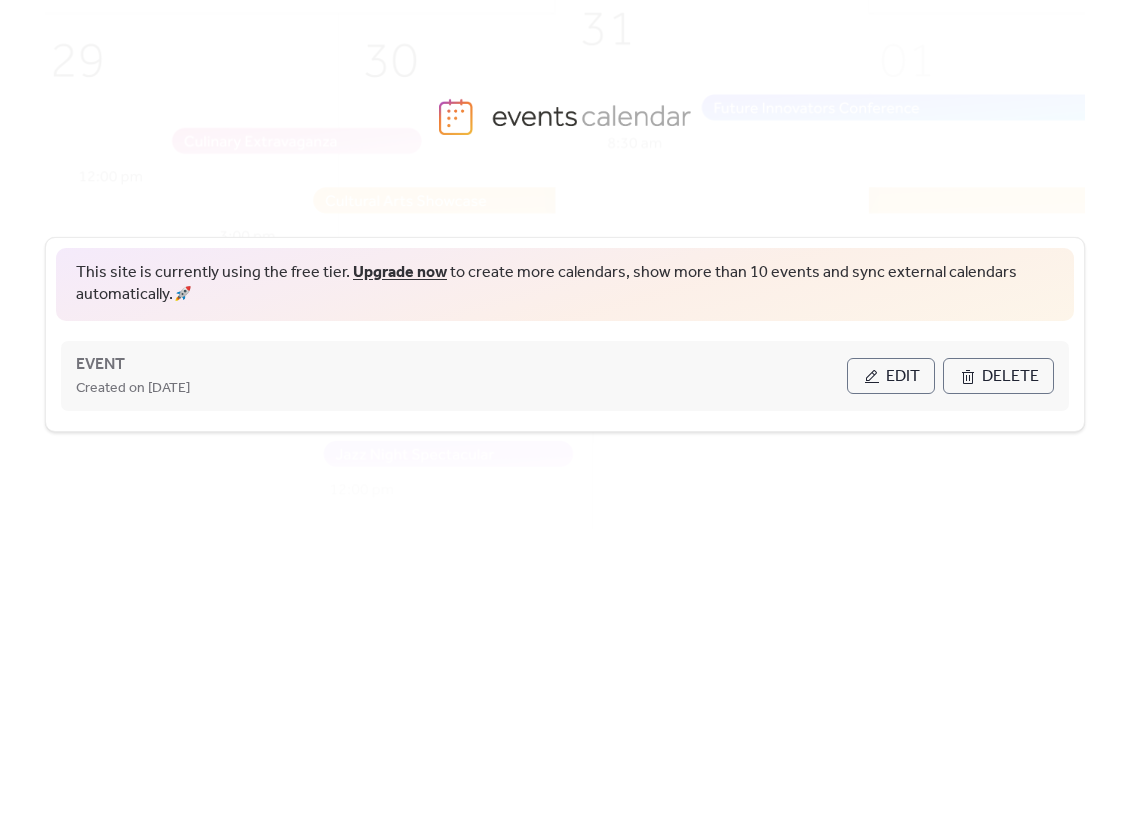 click on "Edit" at bounding box center [903, 377] 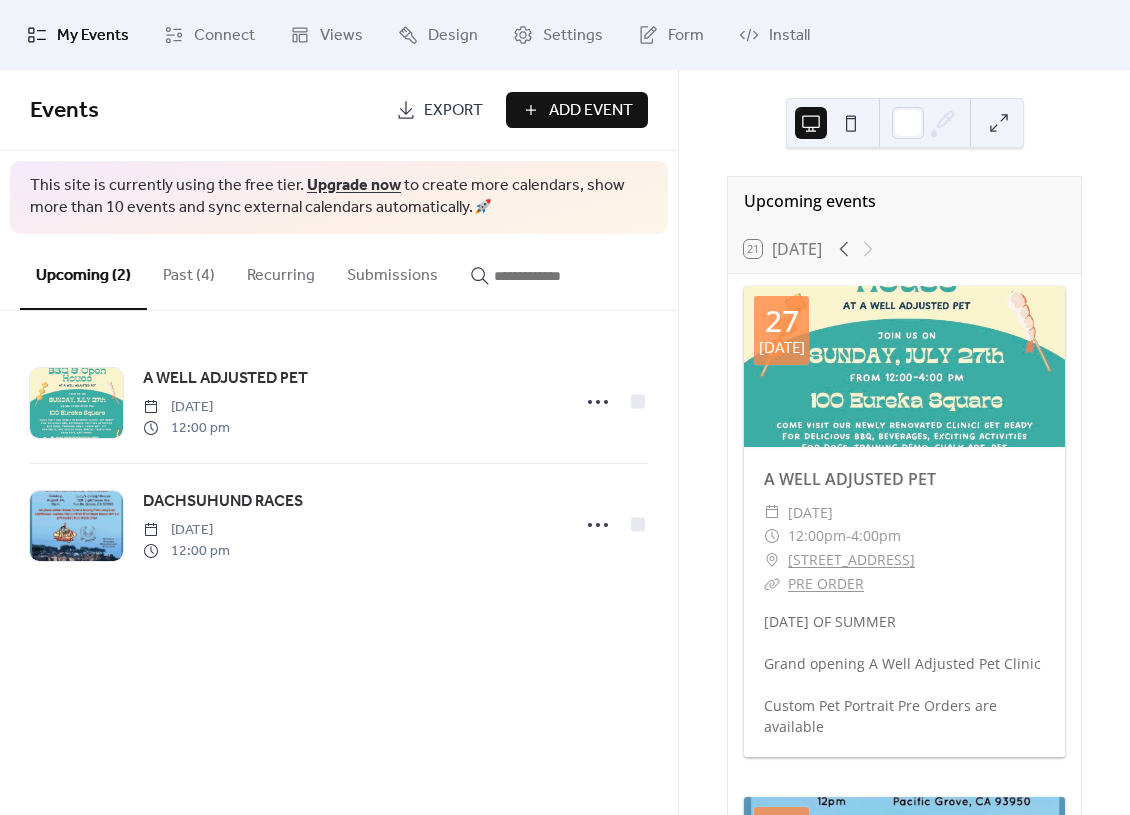 click on "Add Event" at bounding box center [591, 111] 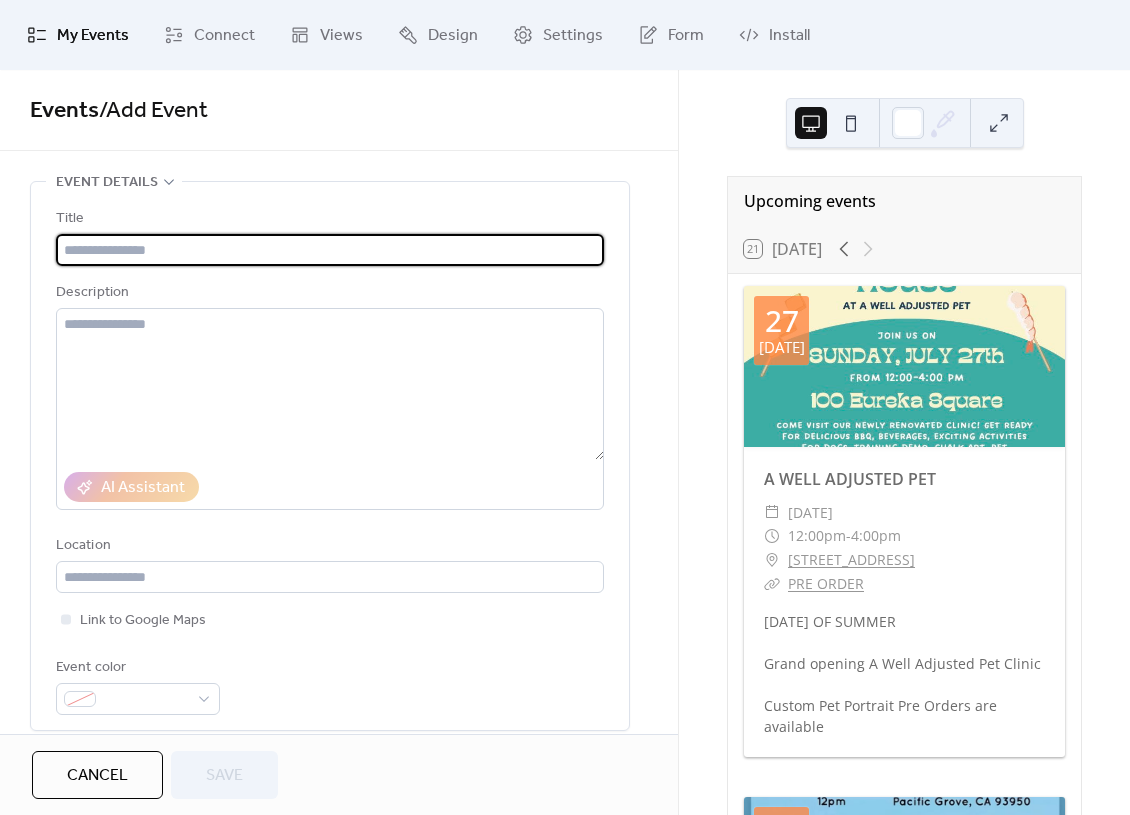 drag, startPoint x: 356, startPoint y: 259, endPoint x: 370, endPoint y: 256, distance: 14.3178215 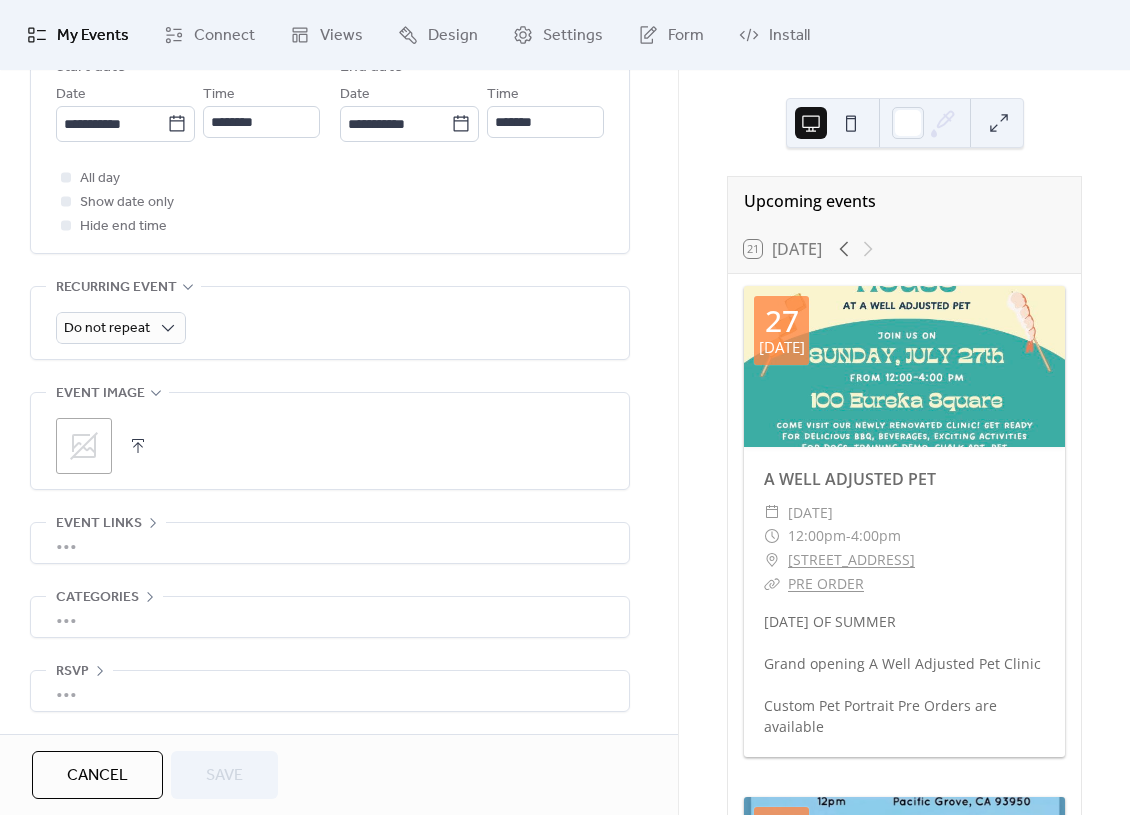 scroll, scrollTop: 759, scrollLeft: 0, axis: vertical 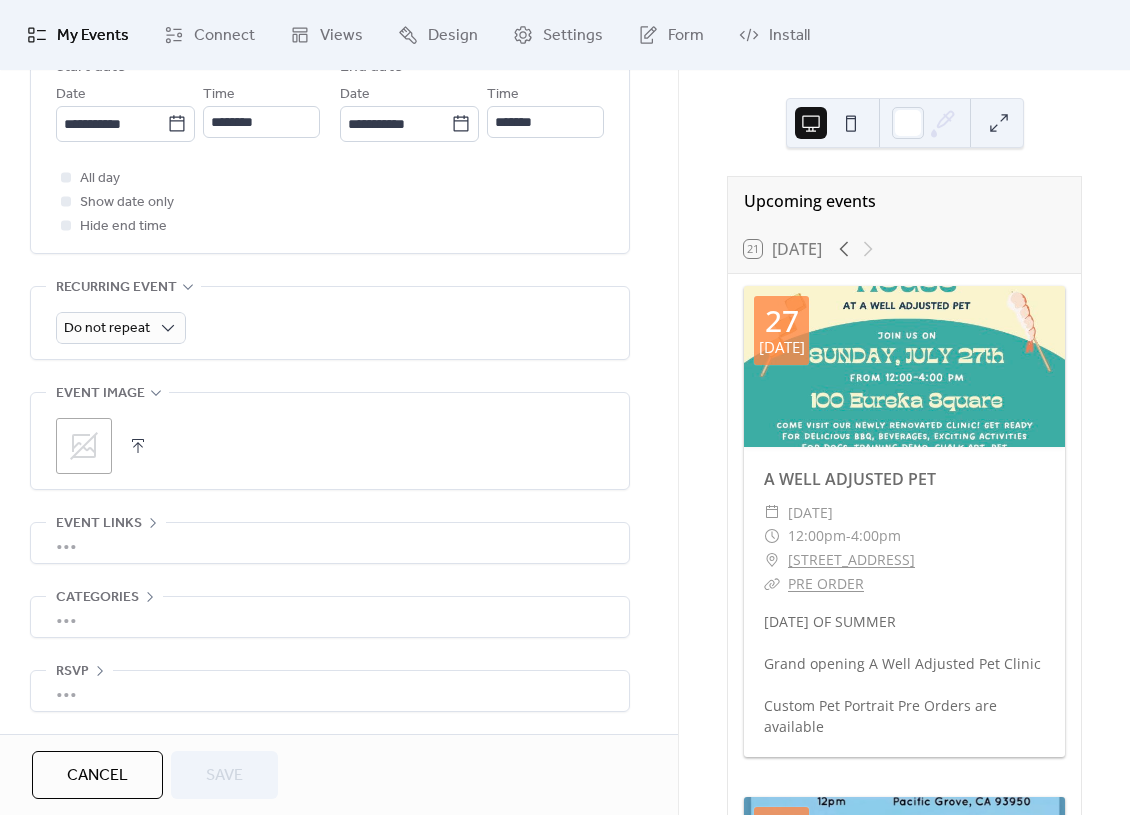 click 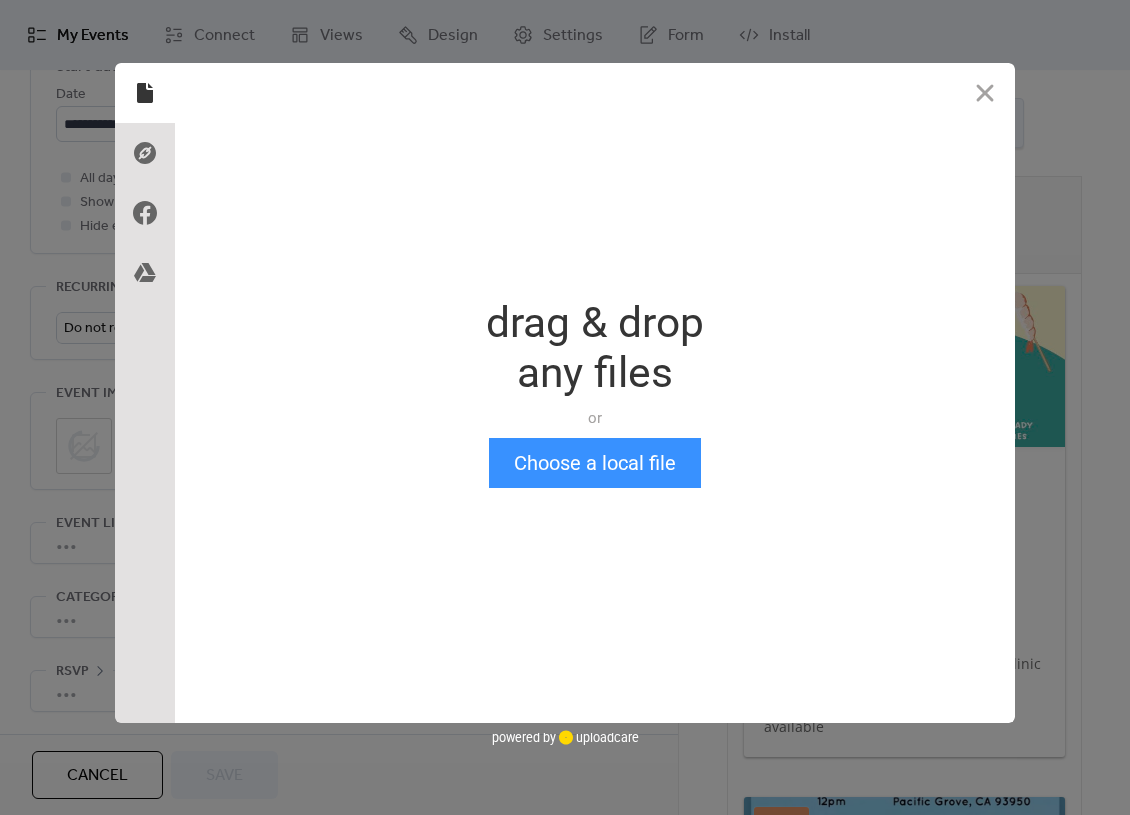 click on "Choose a local file" at bounding box center (595, 463) 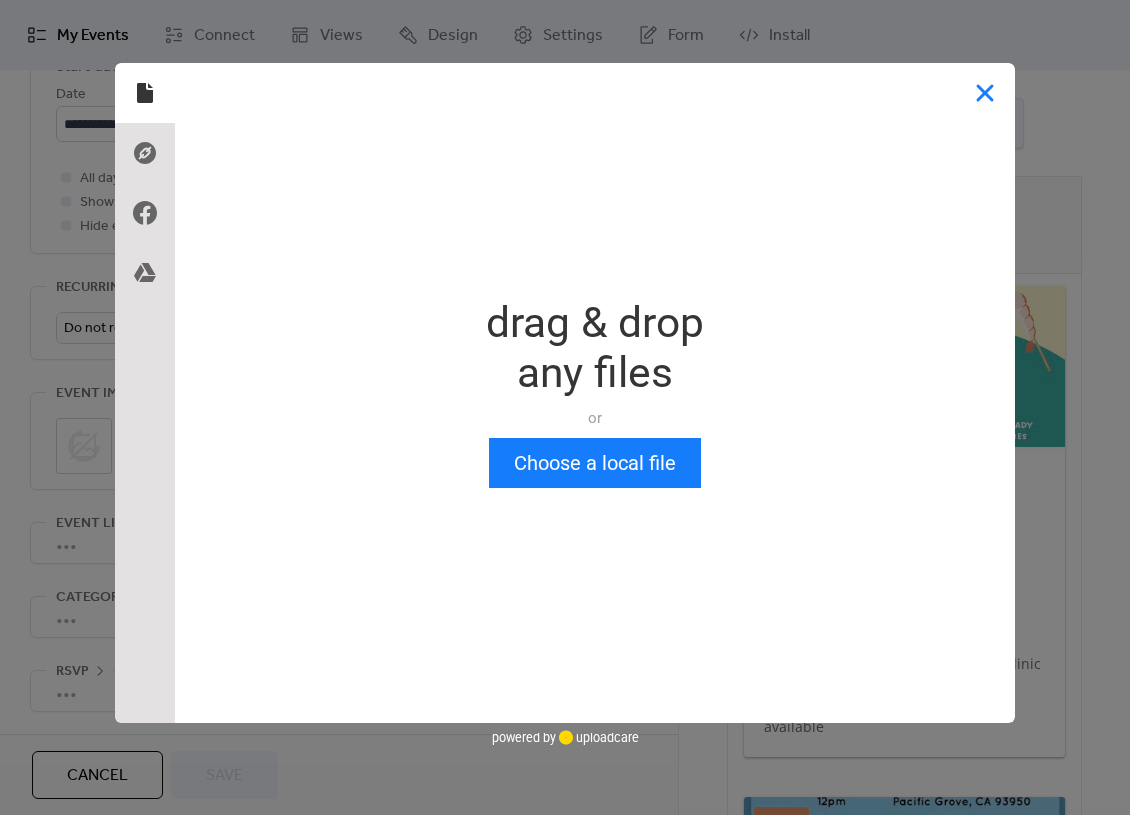 click at bounding box center (985, 93) 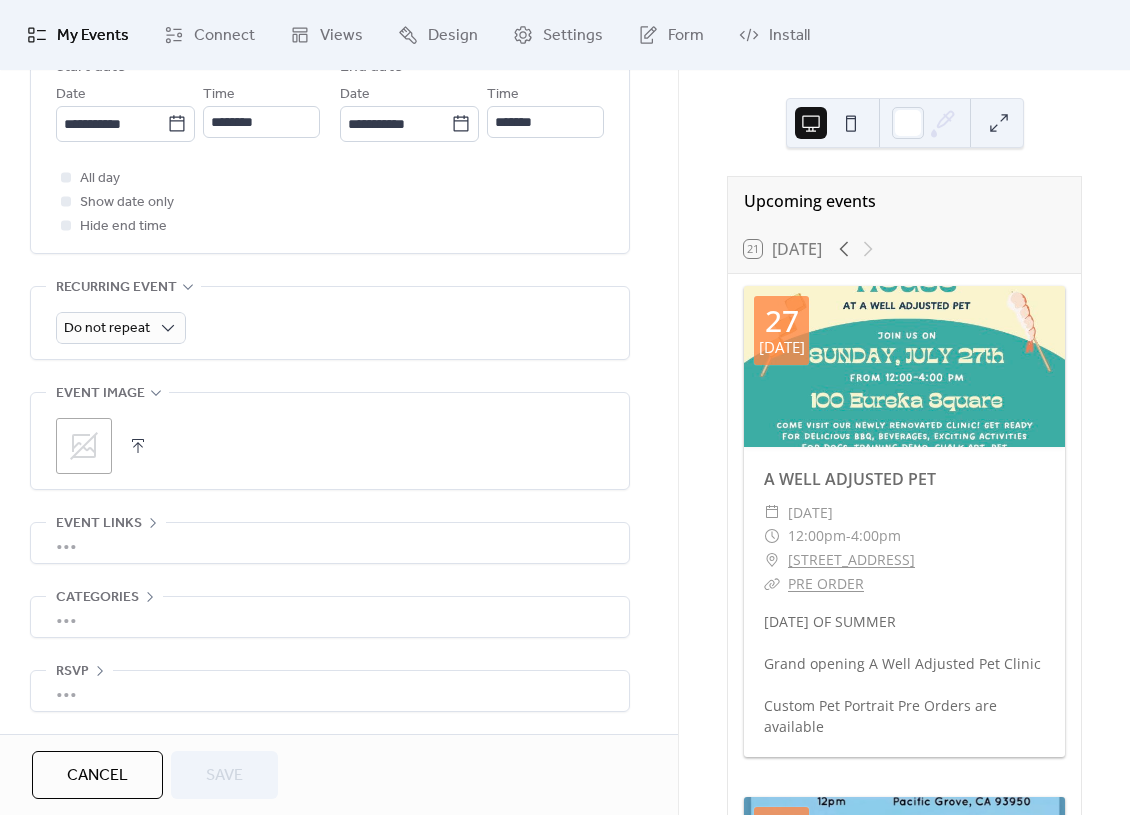 click 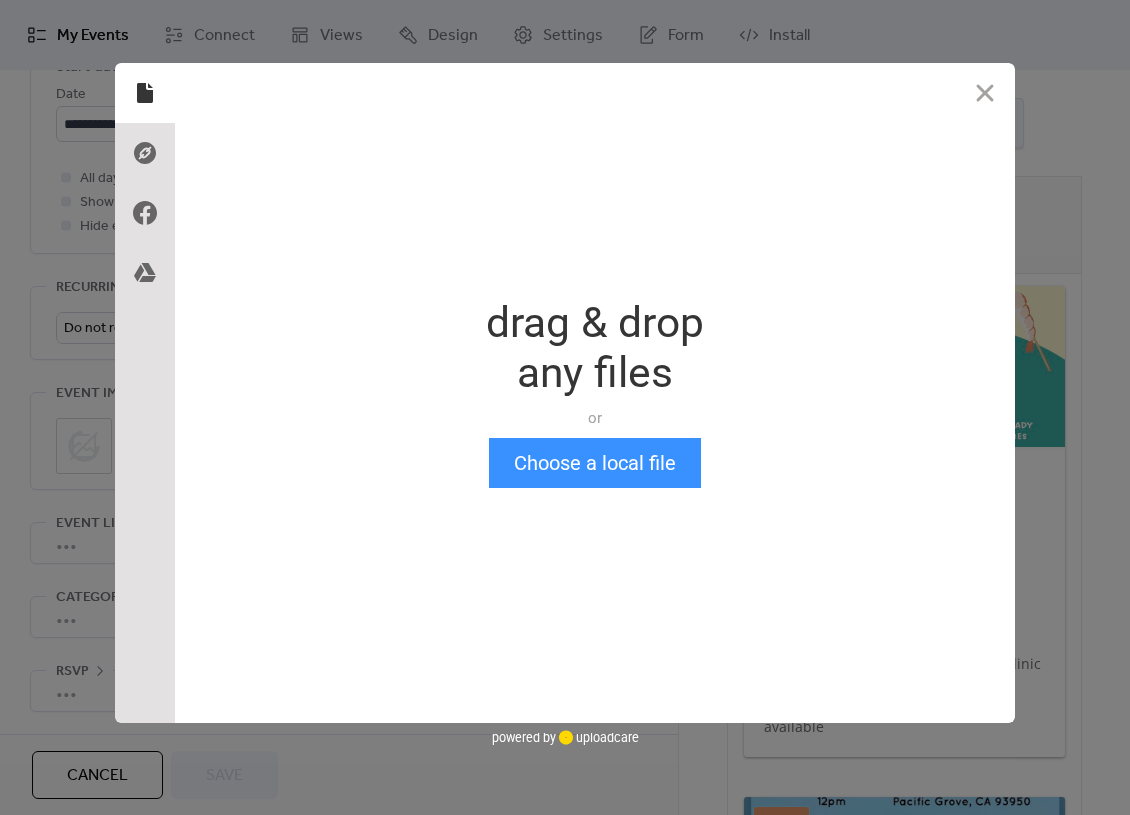 click on "Choose a local file" at bounding box center [595, 463] 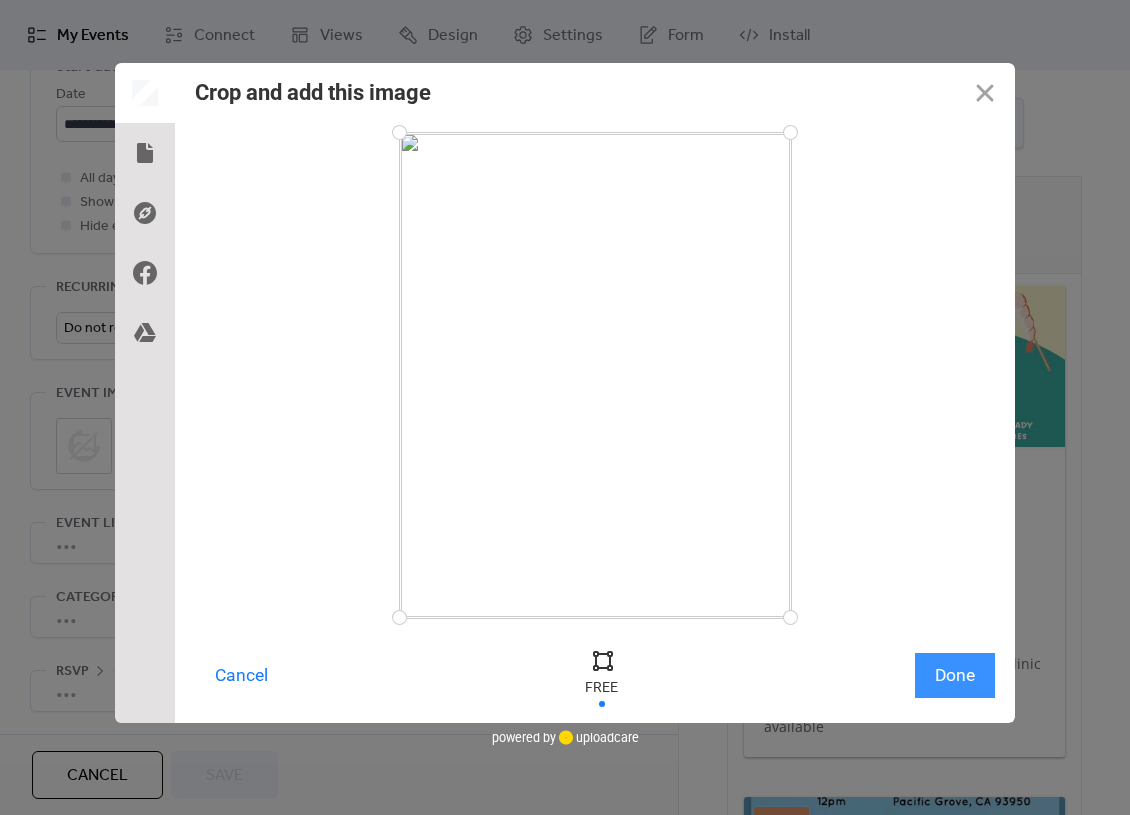 click on "Done" at bounding box center [955, 675] 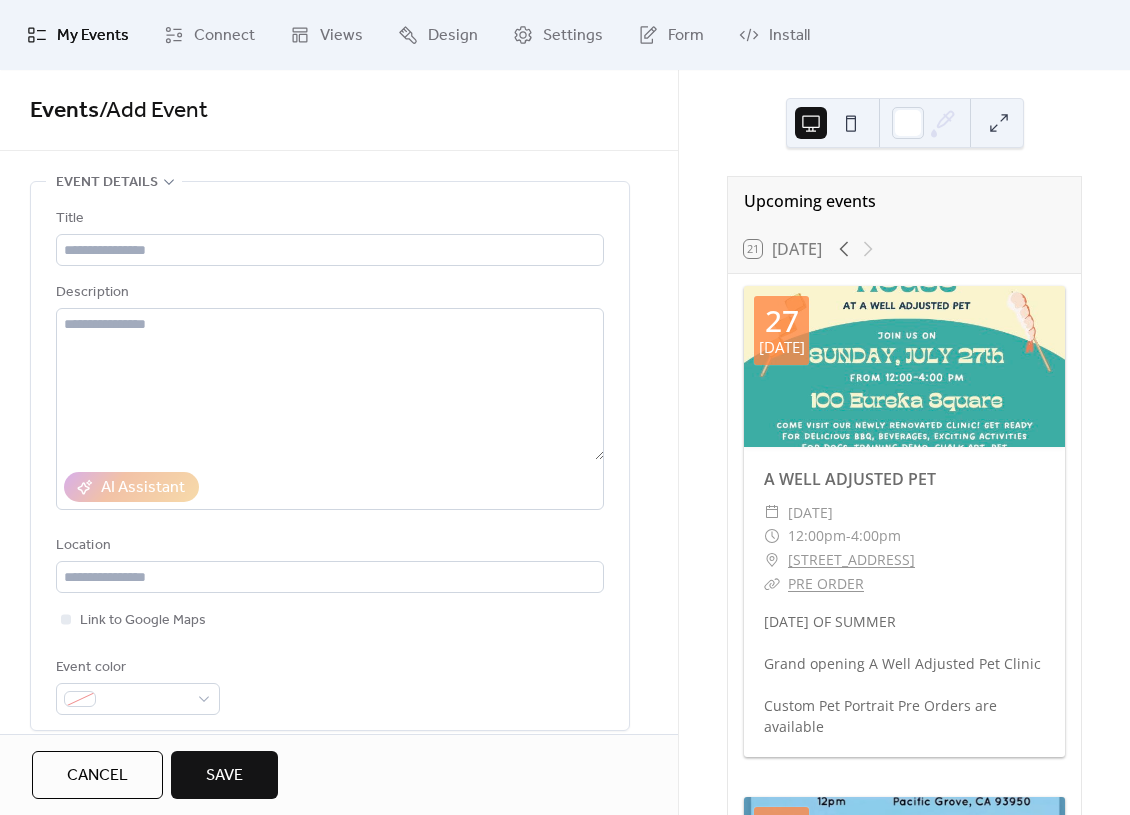 scroll, scrollTop: 0, scrollLeft: 0, axis: both 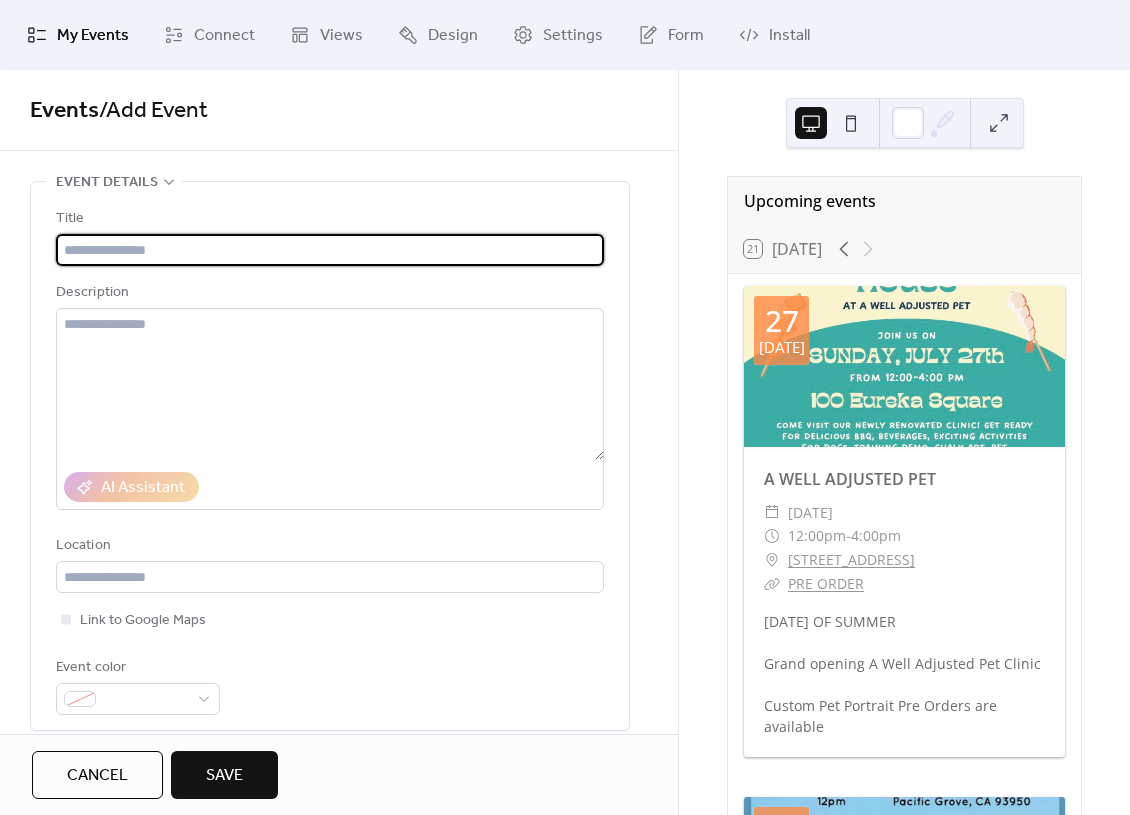 drag, startPoint x: 411, startPoint y: 253, endPoint x: 434, endPoint y: 252, distance: 23.021729 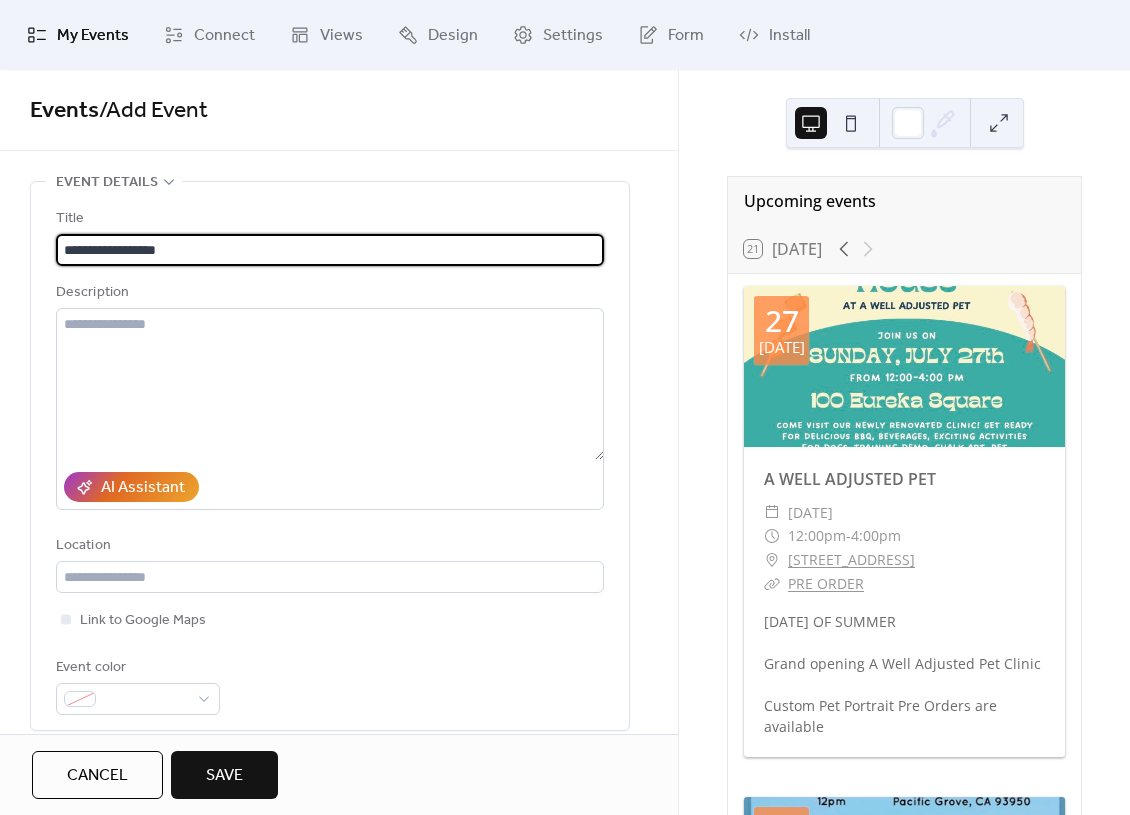 scroll, scrollTop: 4, scrollLeft: 0, axis: vertical 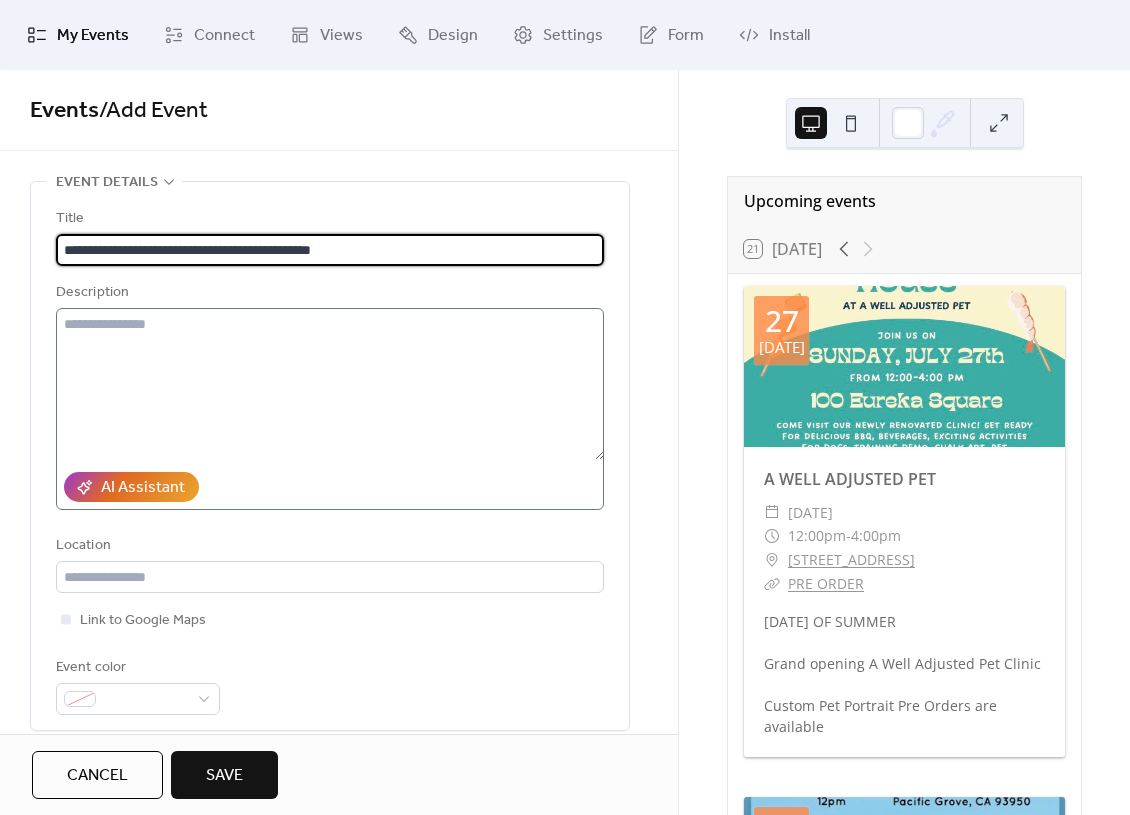 type on "**********" 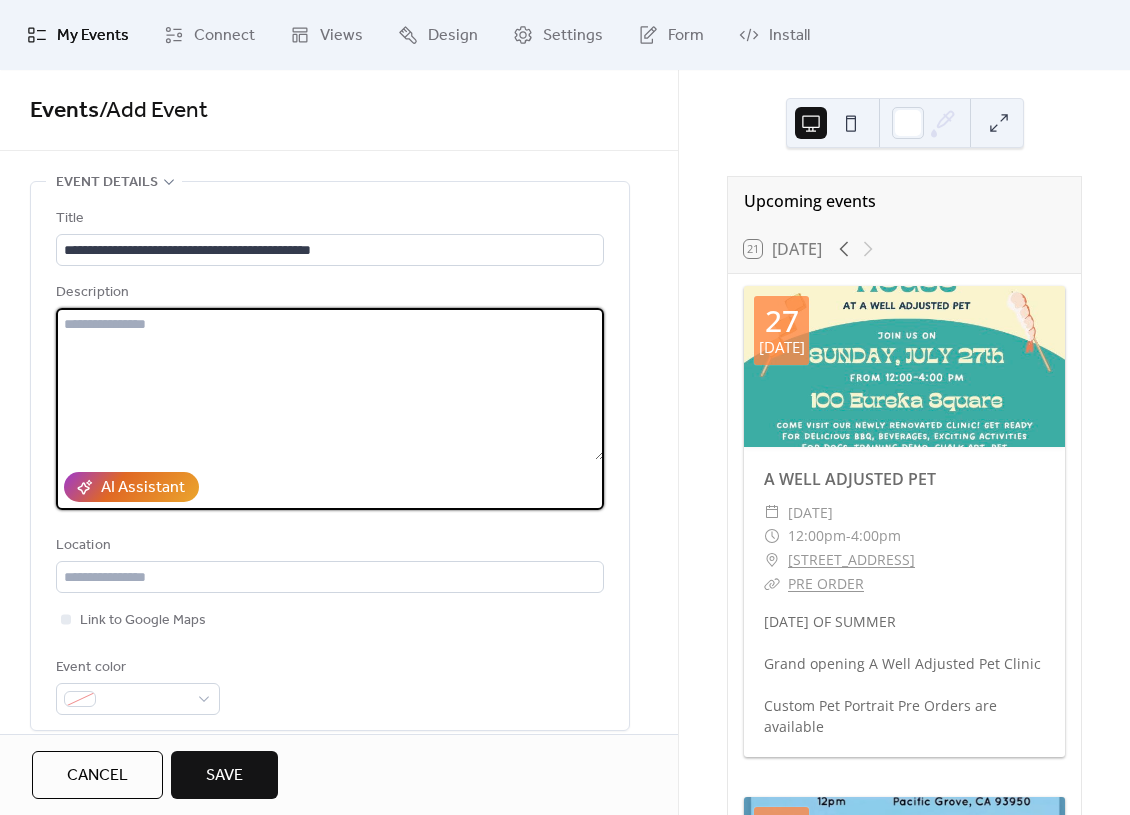 click at bounding box center (330, 384) 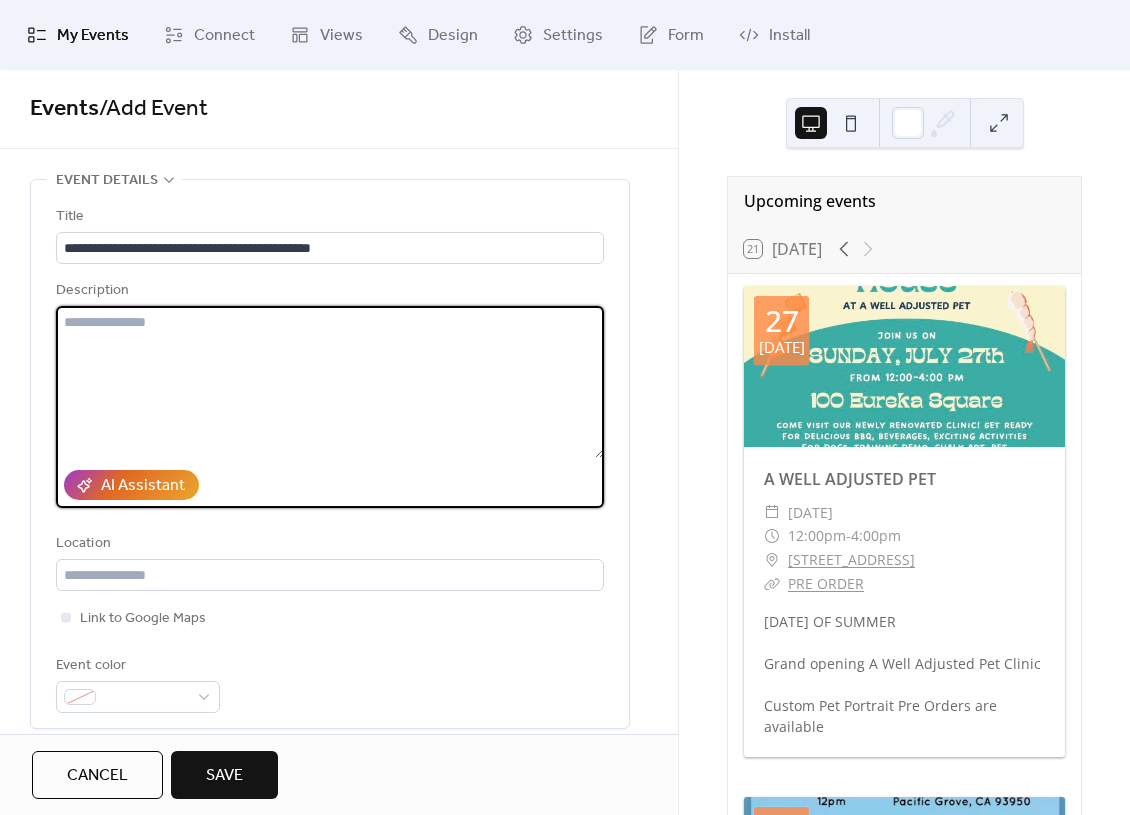 paste on "**********" 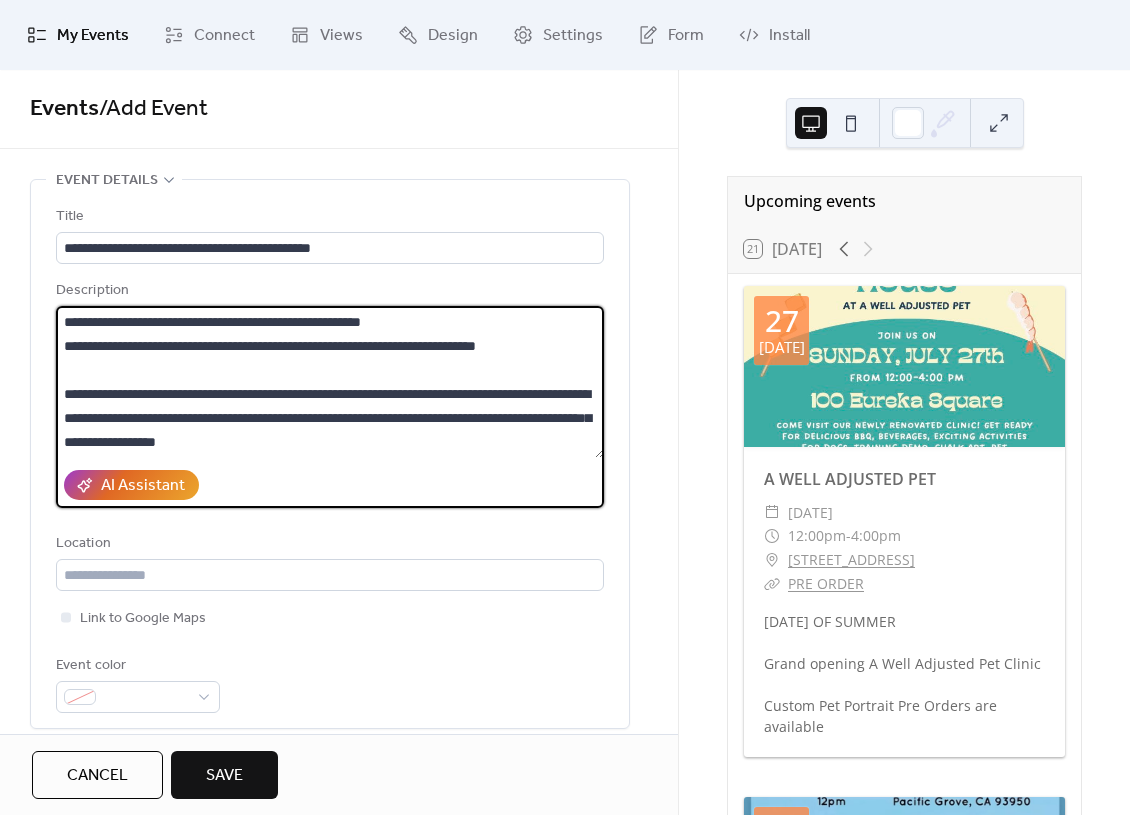 scroll, scrollTop: 0, scrollLeft: 0, axis: both 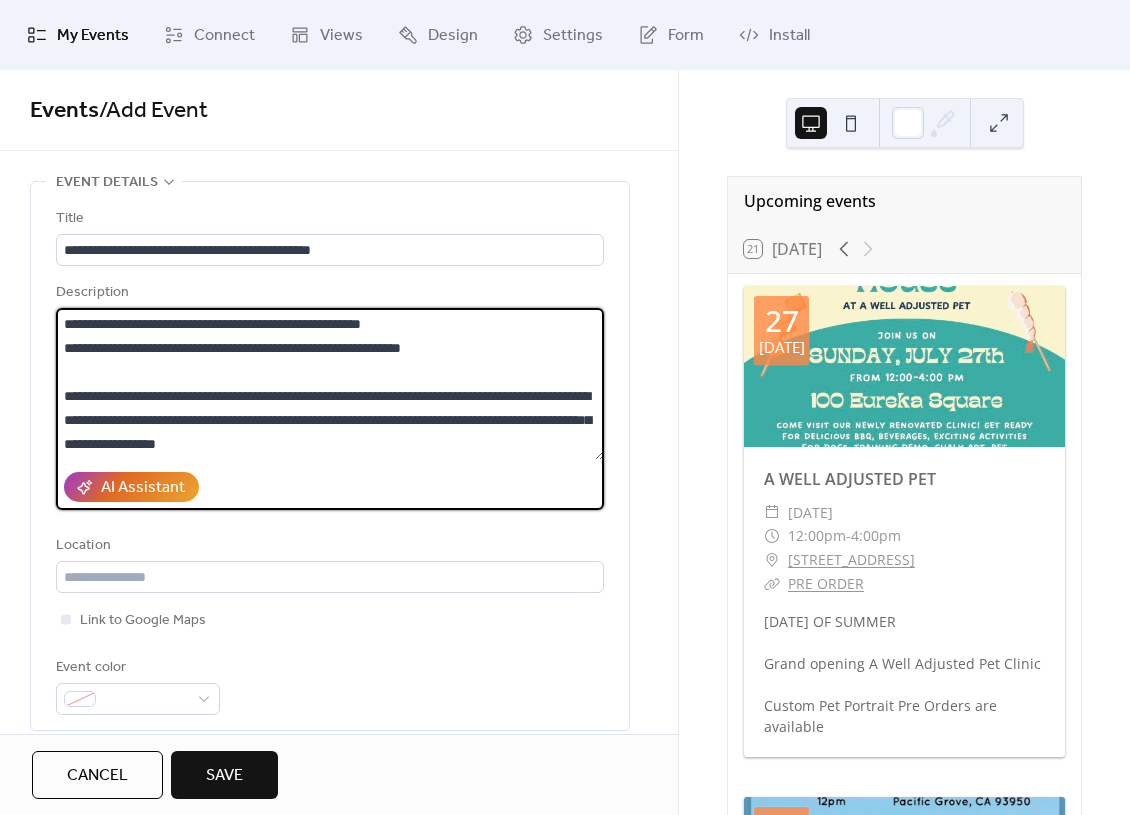 drag, startPoint x: 205, startPoint y: 358, endPoint x: 340, endPoint y: 360, distance: 135.01482 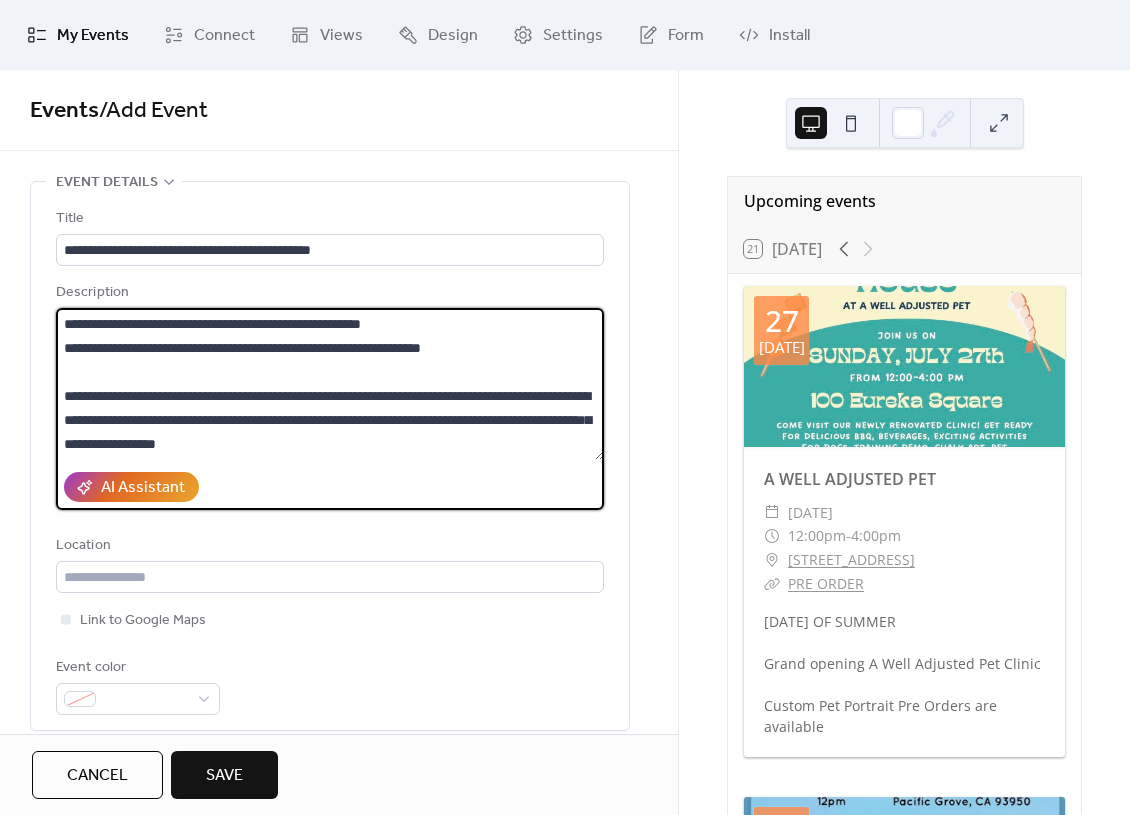 scroll, scrollTop: 5, scrollLeft: 0, axis: vertical 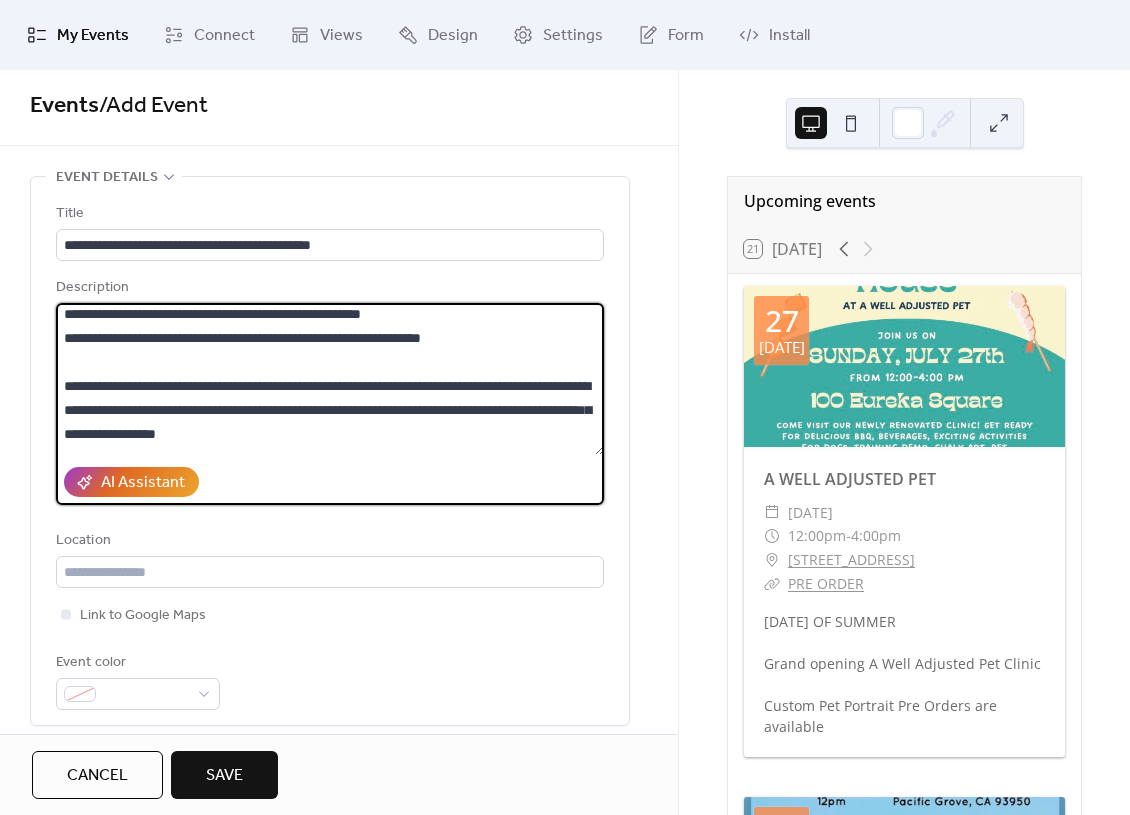 click on "**********" at bounding box center (330, 379) 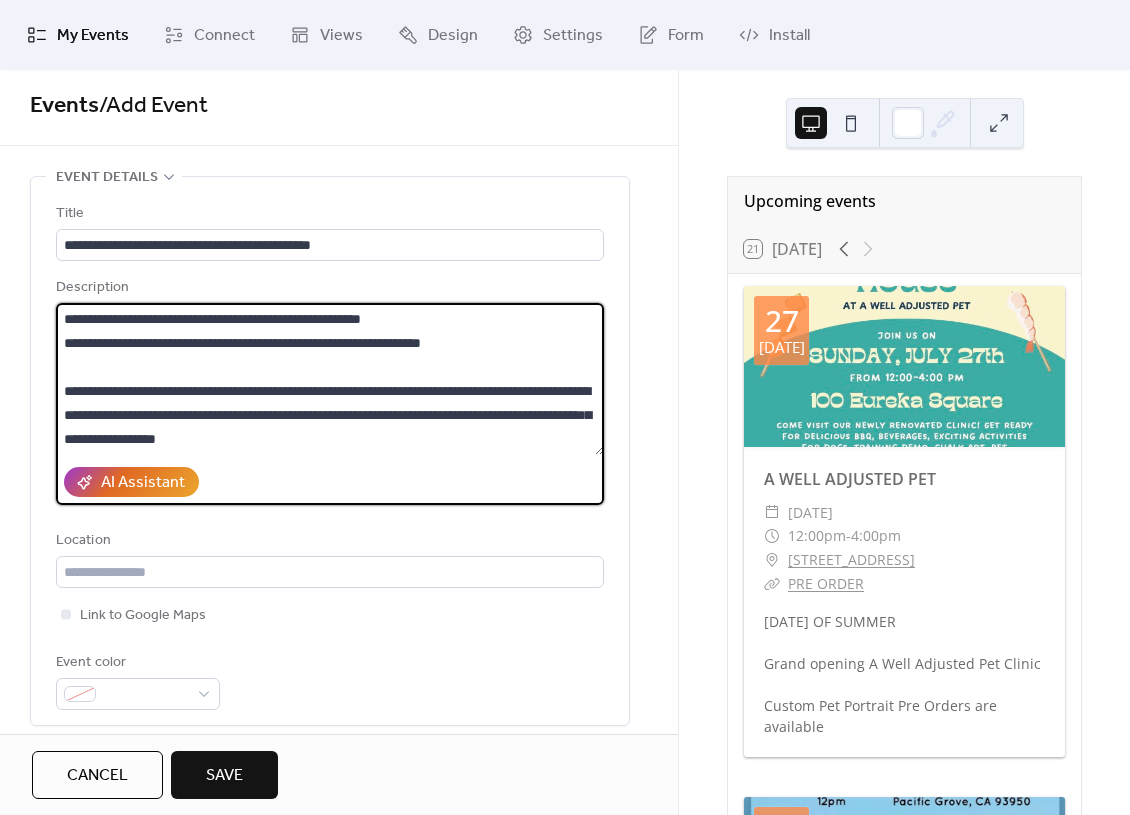 scroll, scrollTop: 0, scrollLeft: 0, axis: both 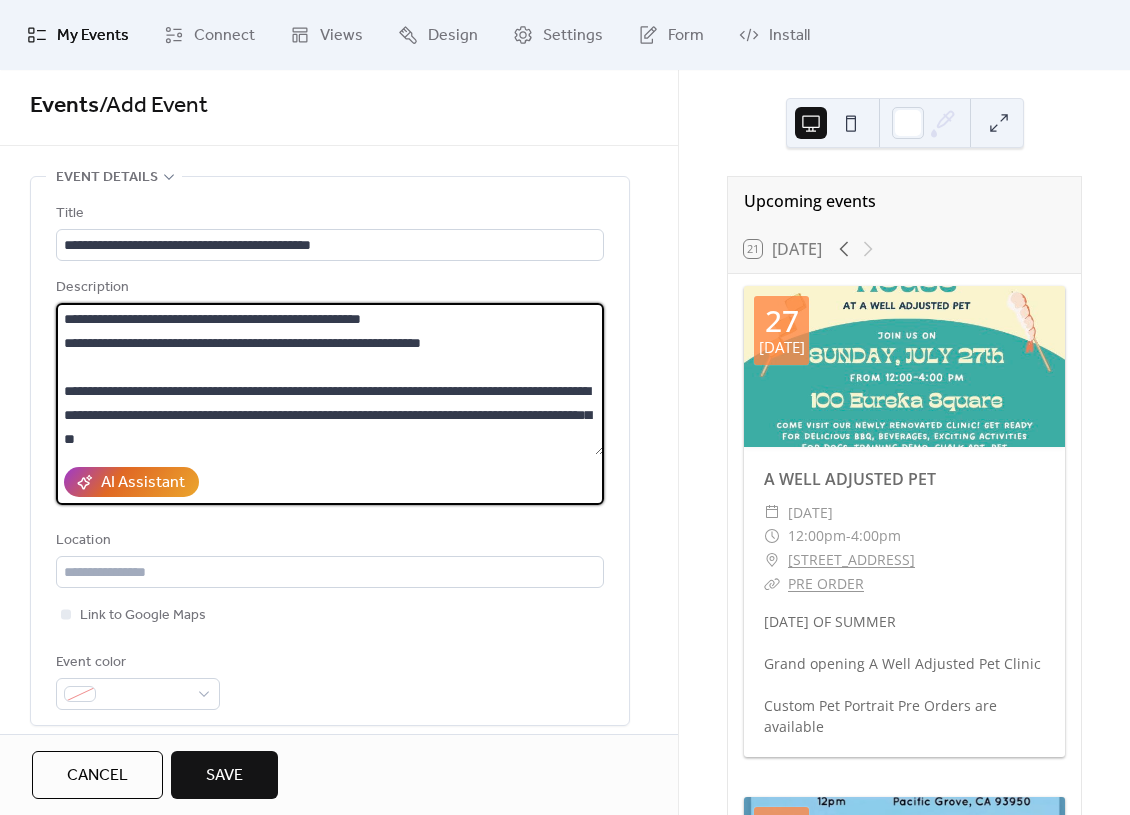 drag, startPoint x: 233, startPoint y: 398, endPoint x: 377, endPoint y: 406, distance: 144.22205 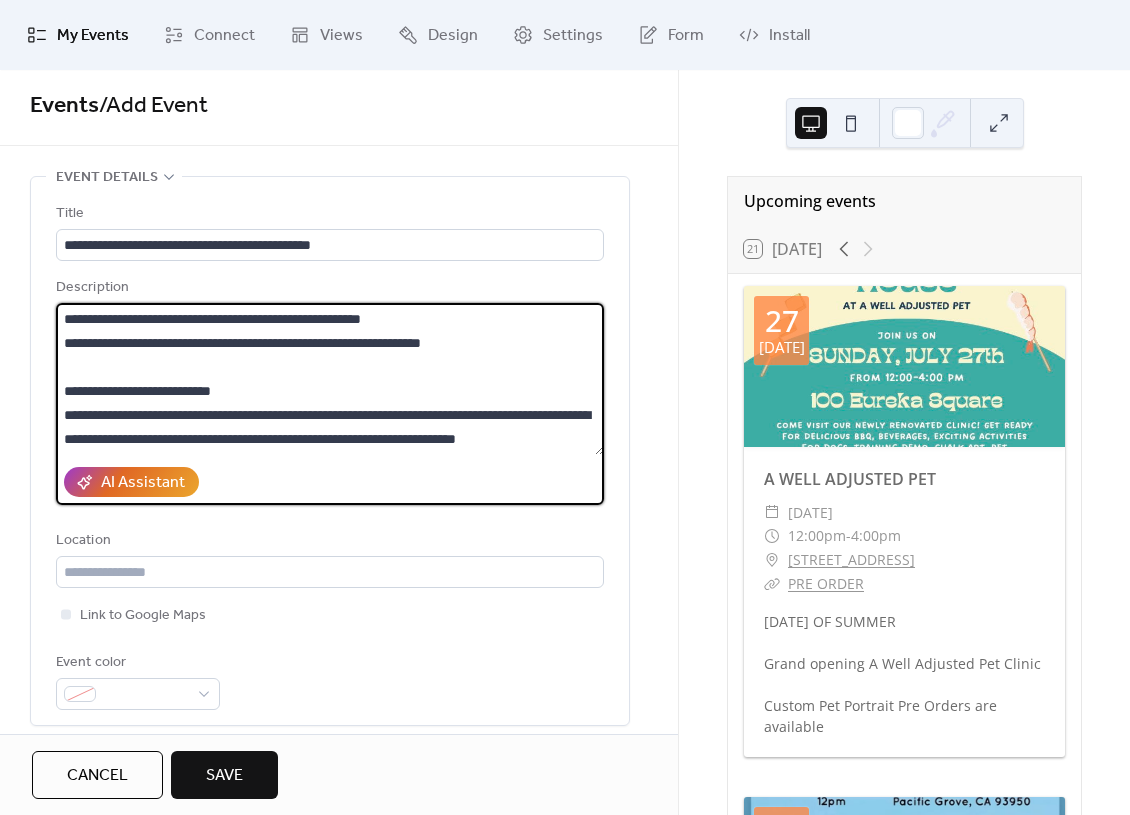 scroll, scrollTop: 0, scrollLeft: 0, axis: both 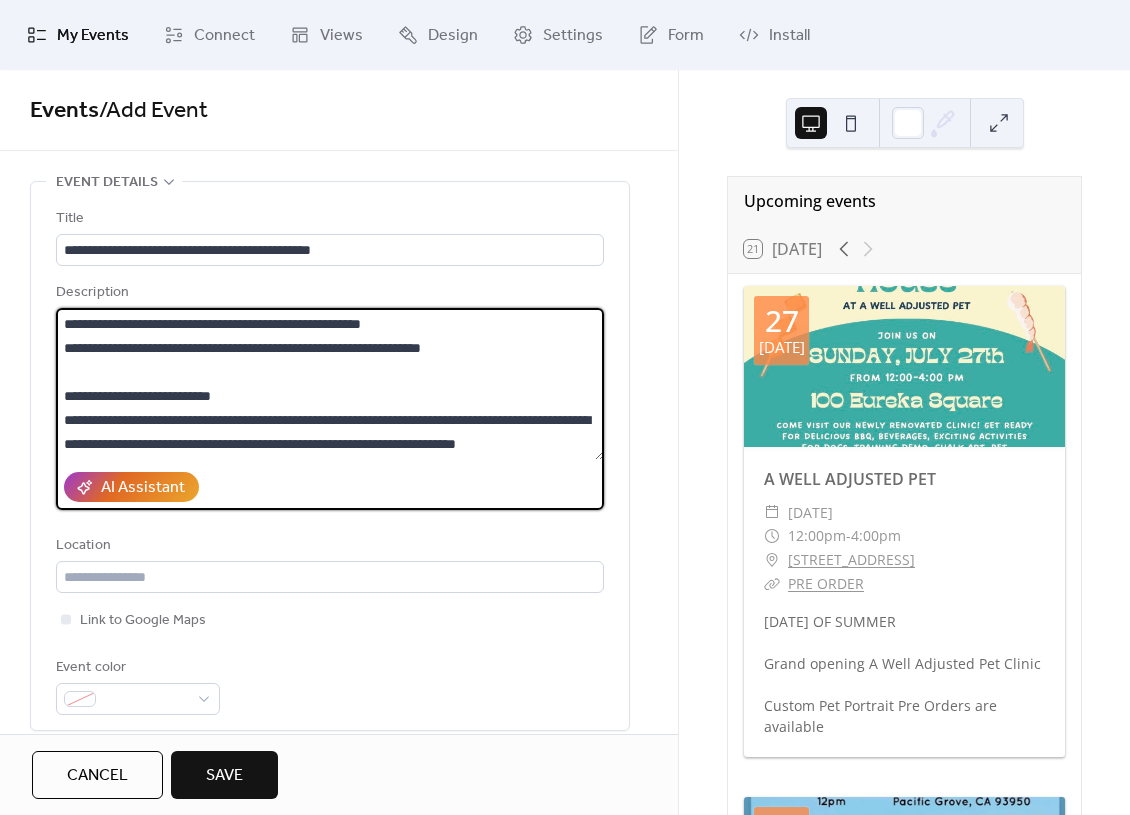 drag, startPoint x: 207, startPoint y: 430, endPoint x: 83, endPoint y: 431, distance: 124.004036 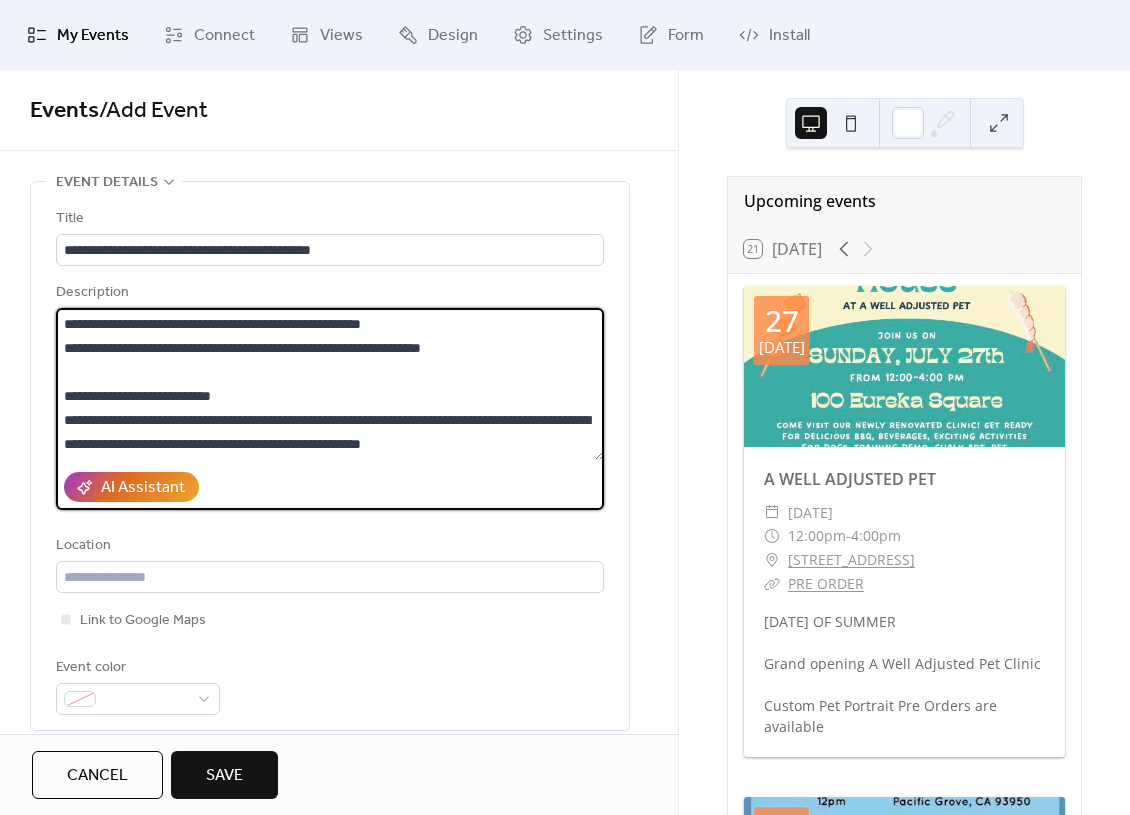 click on "**********" at bounding box center (330, 384) 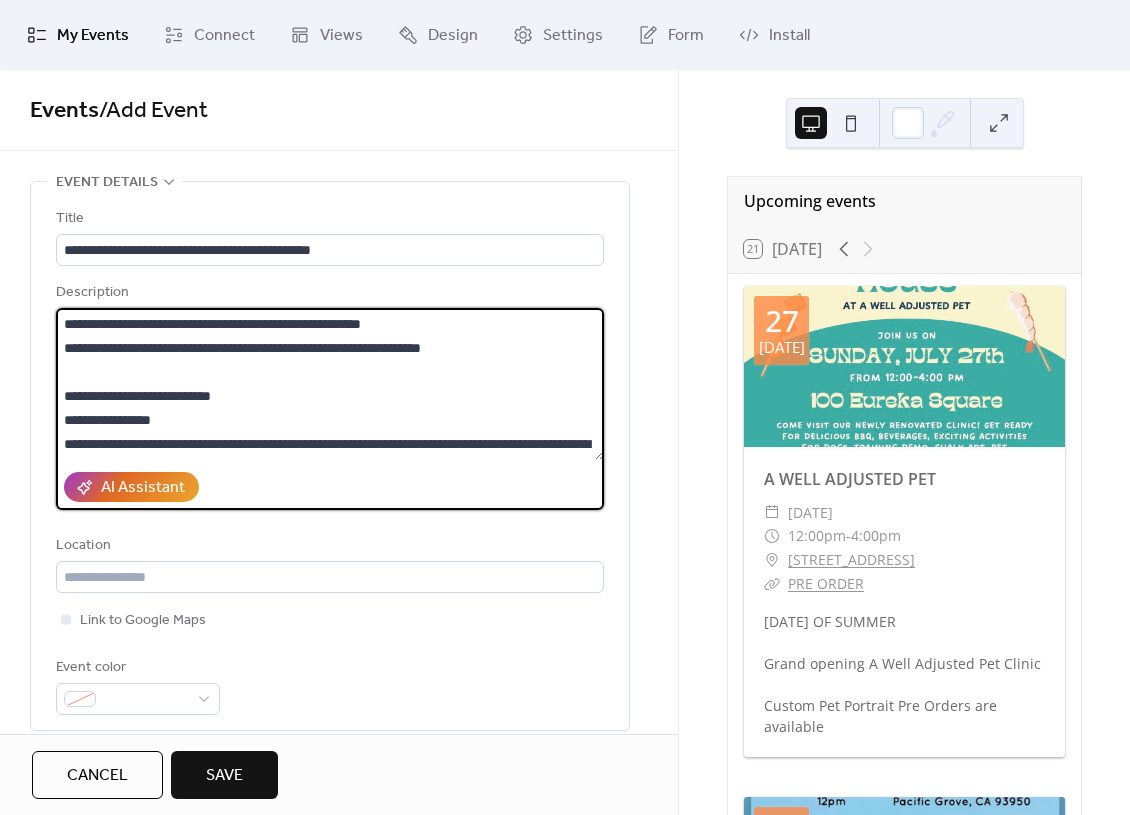 drag, startPoint x: 194, startPoint y: 449, endPoint x: 85, endPoint y: 454, distance: 109.11462 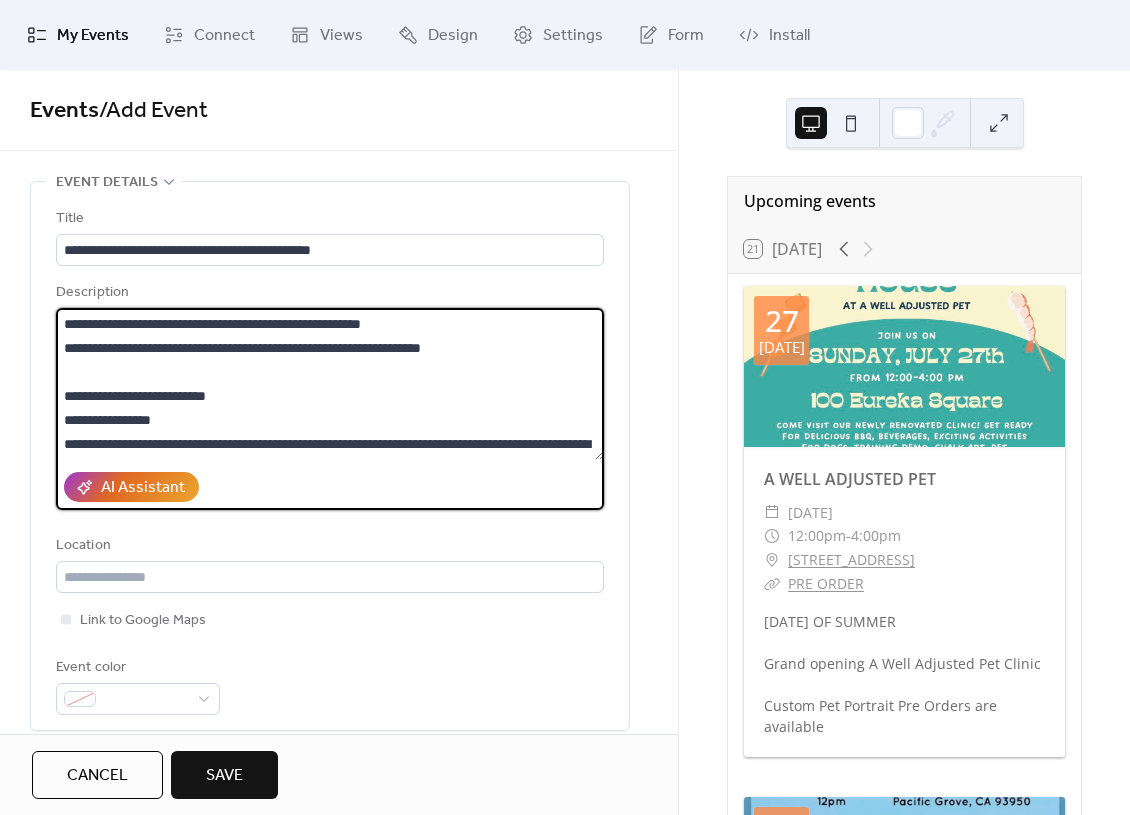 click on "**********" at bounding box center (330, 384) 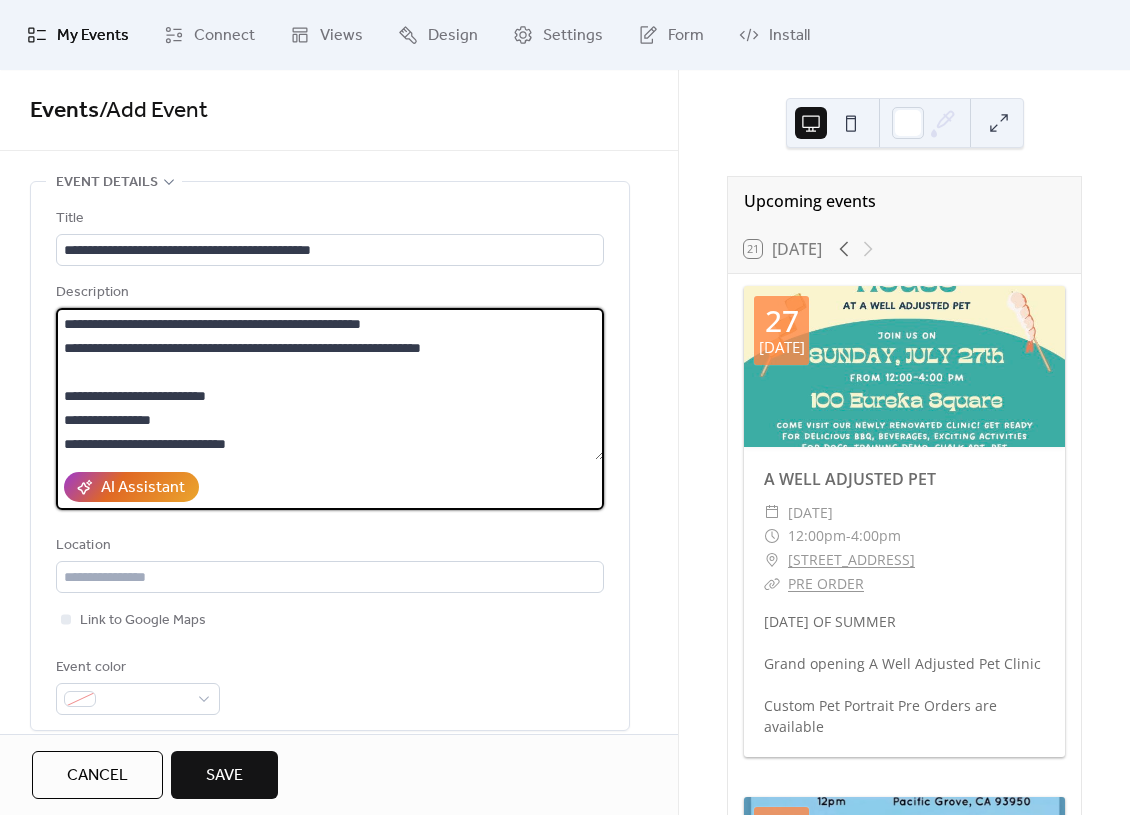 scroll, scrollTop: 21, scrollLeft: 0, axis: vertical 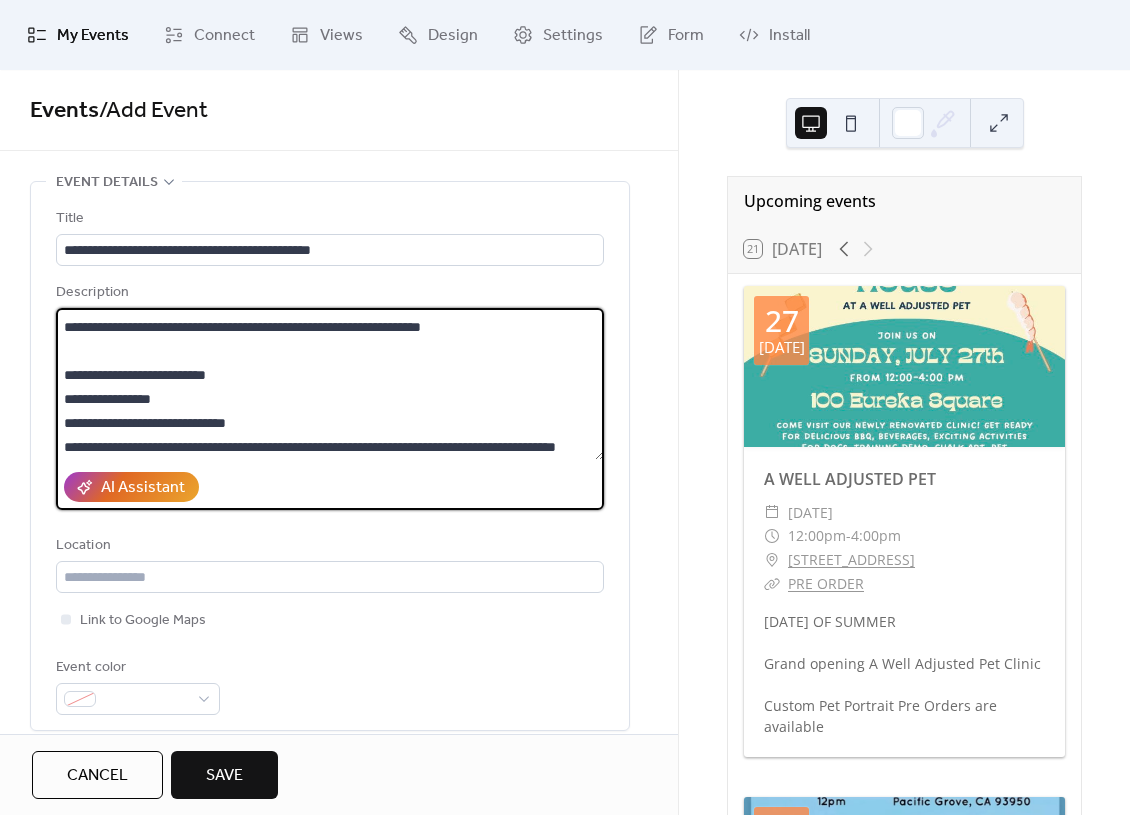 drag, startPoint x: 243, startPoint y: 455, endPoint x: 100, endPoint y: 463, distance: 143.2236 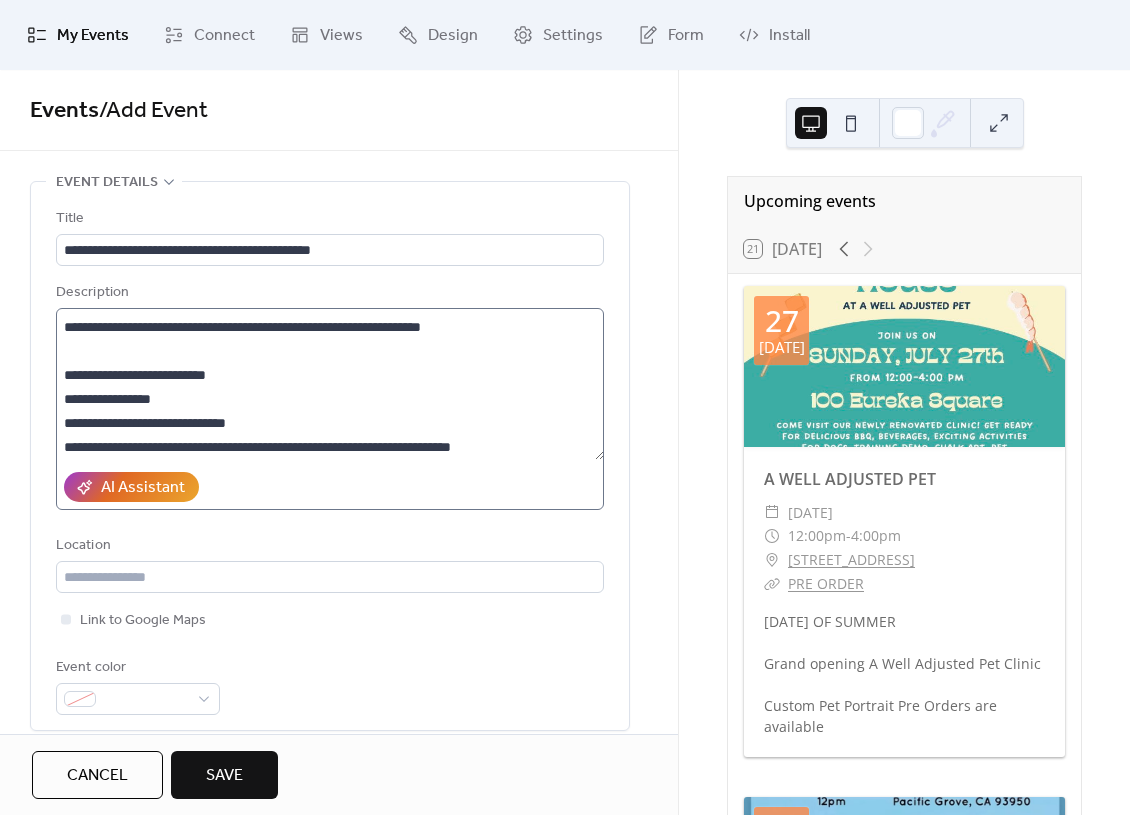 drag, startPoint x: 545, startPoint y: 493, endPoint x: 262, endPoint y: 470, distance: 283.9331 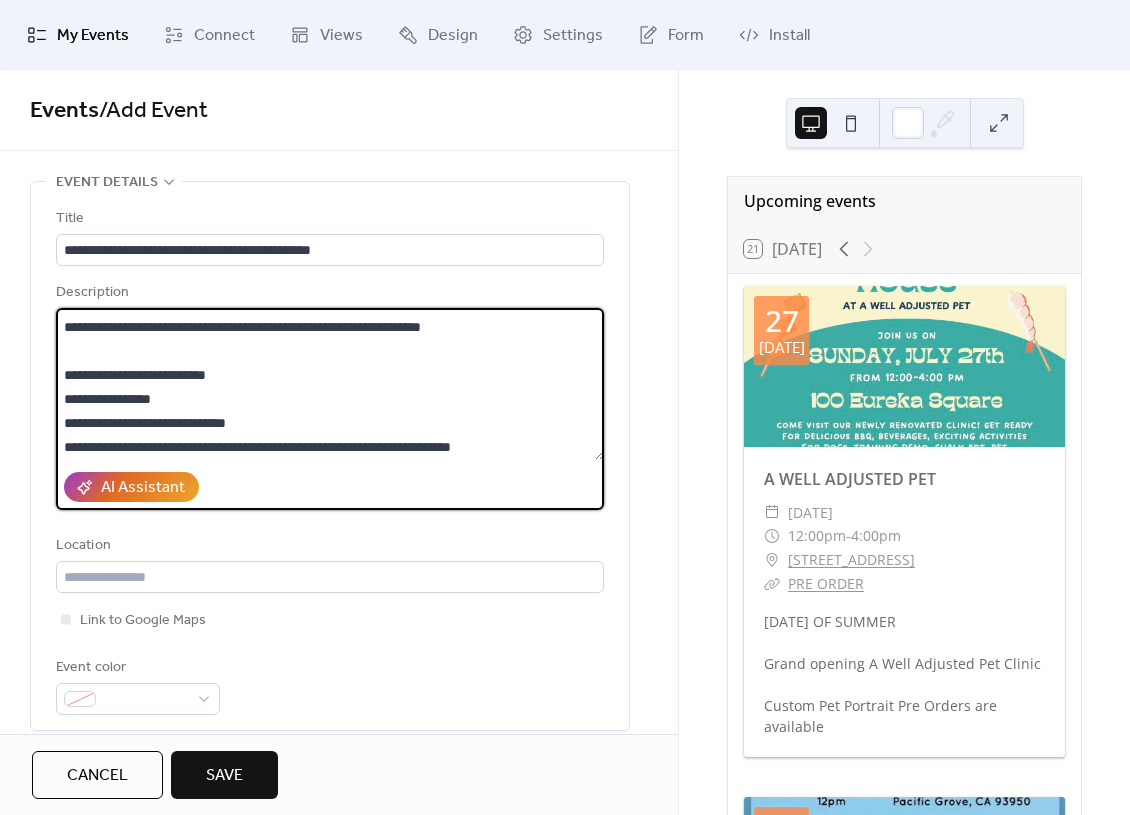click on "**********" at bounding box center [330, 384] 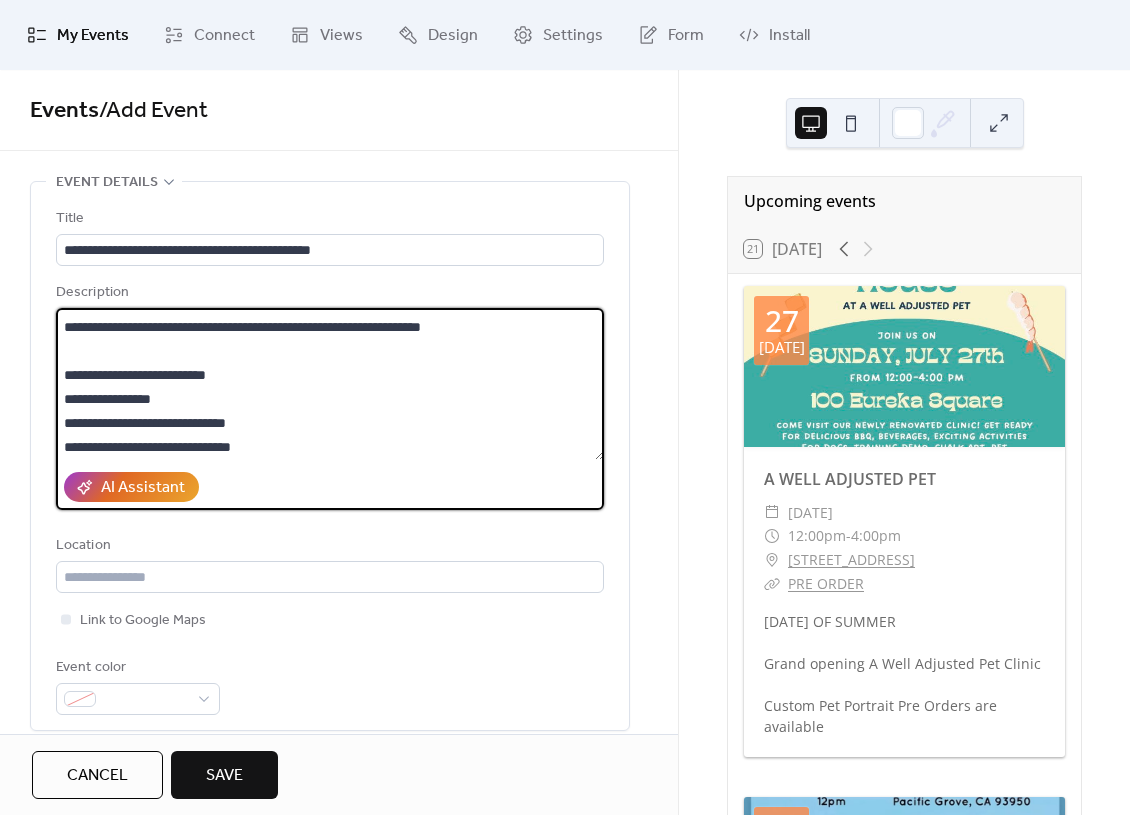 scroll, scrollTop: 109, scrollLeft: 0, axis: vertical 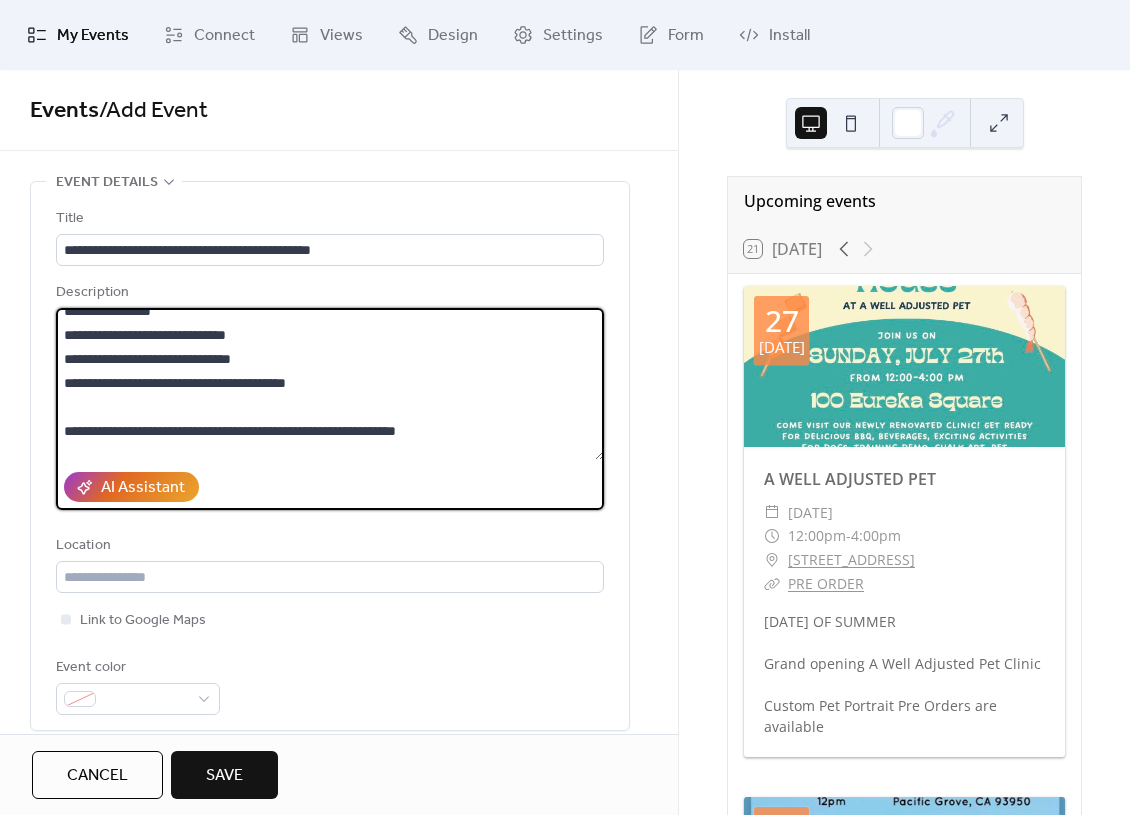 drag, startPoint x: 130, startPoint y: 390, endPoint x: 71, endPoint y: 393, distance: 59.07622 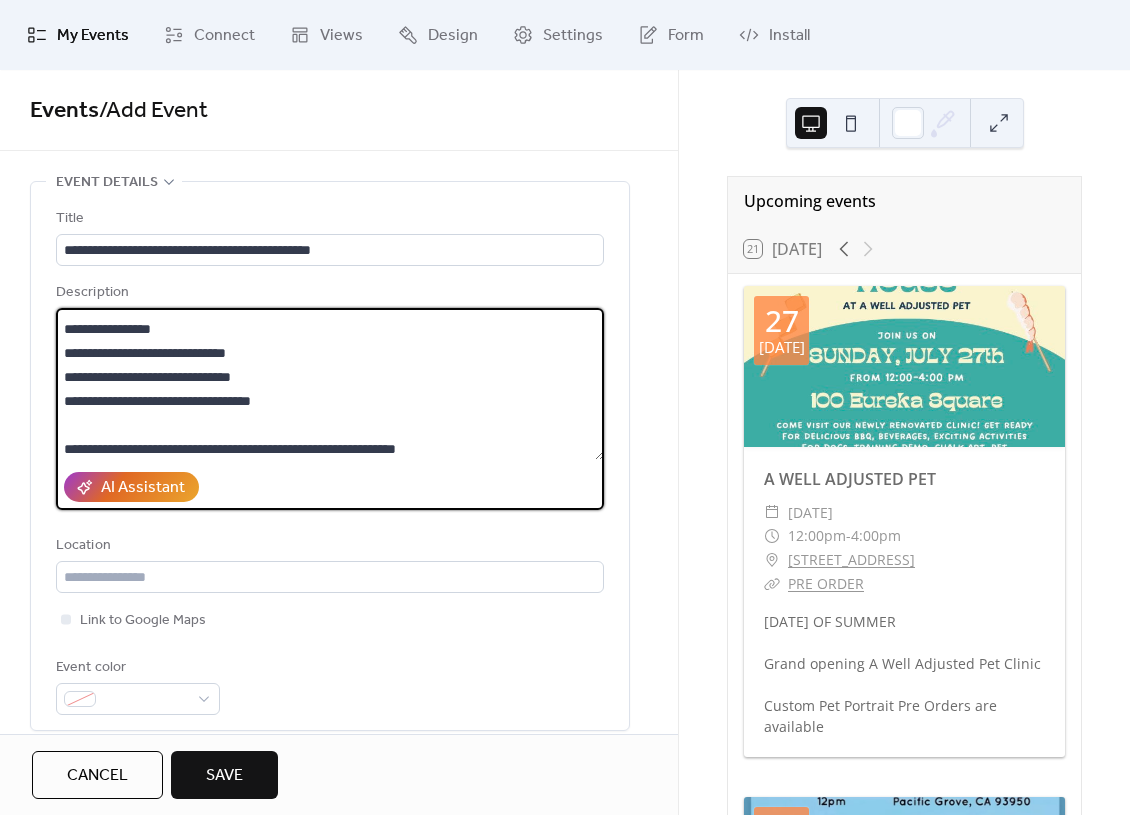 scroll, scrollTop: 107, scrollLeft: 0, axis: vertical 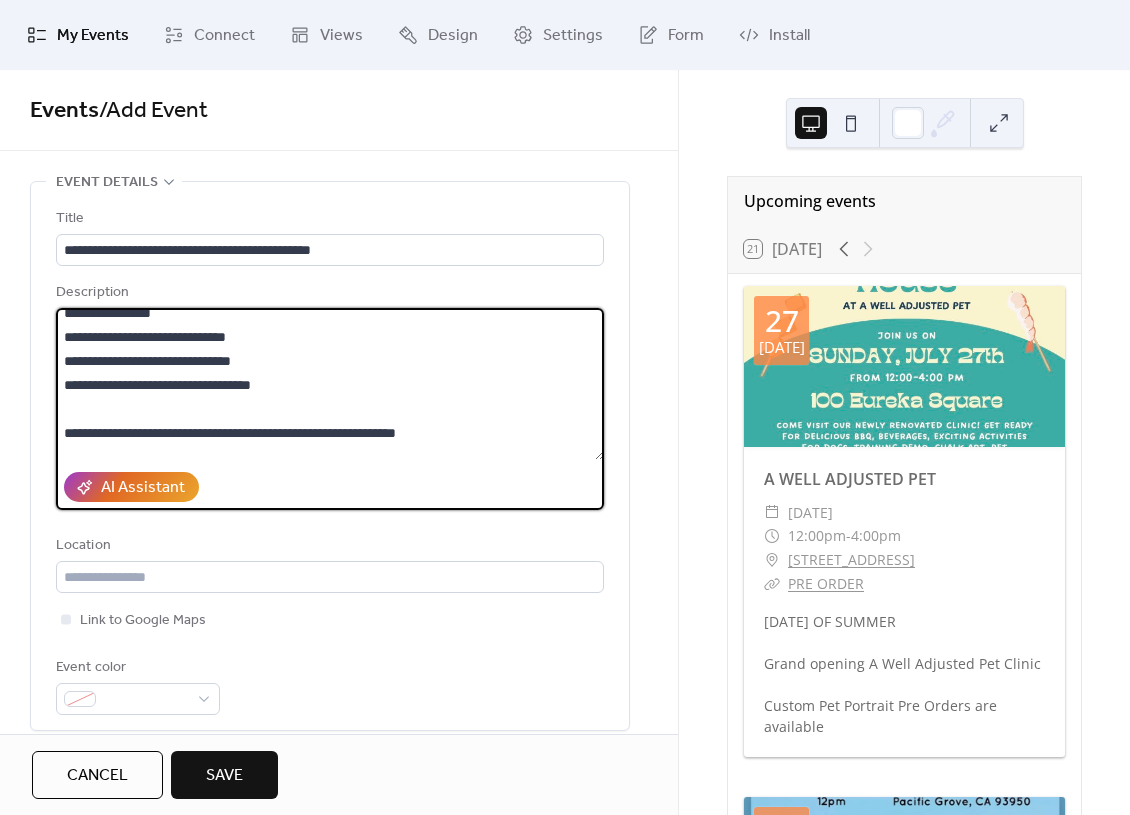 click on "**********" at bounding box center [330, 384] 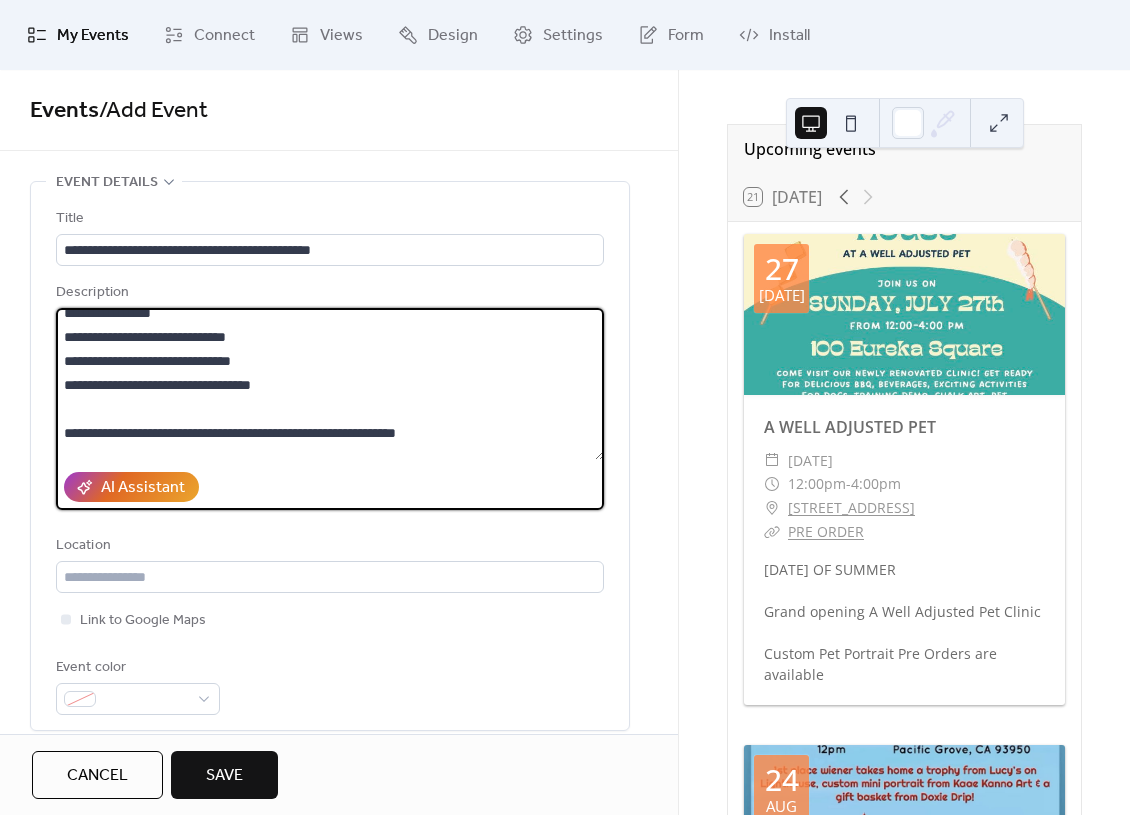 scroll, scrollTop: 74, scrollLeft: 0, axis: vertical 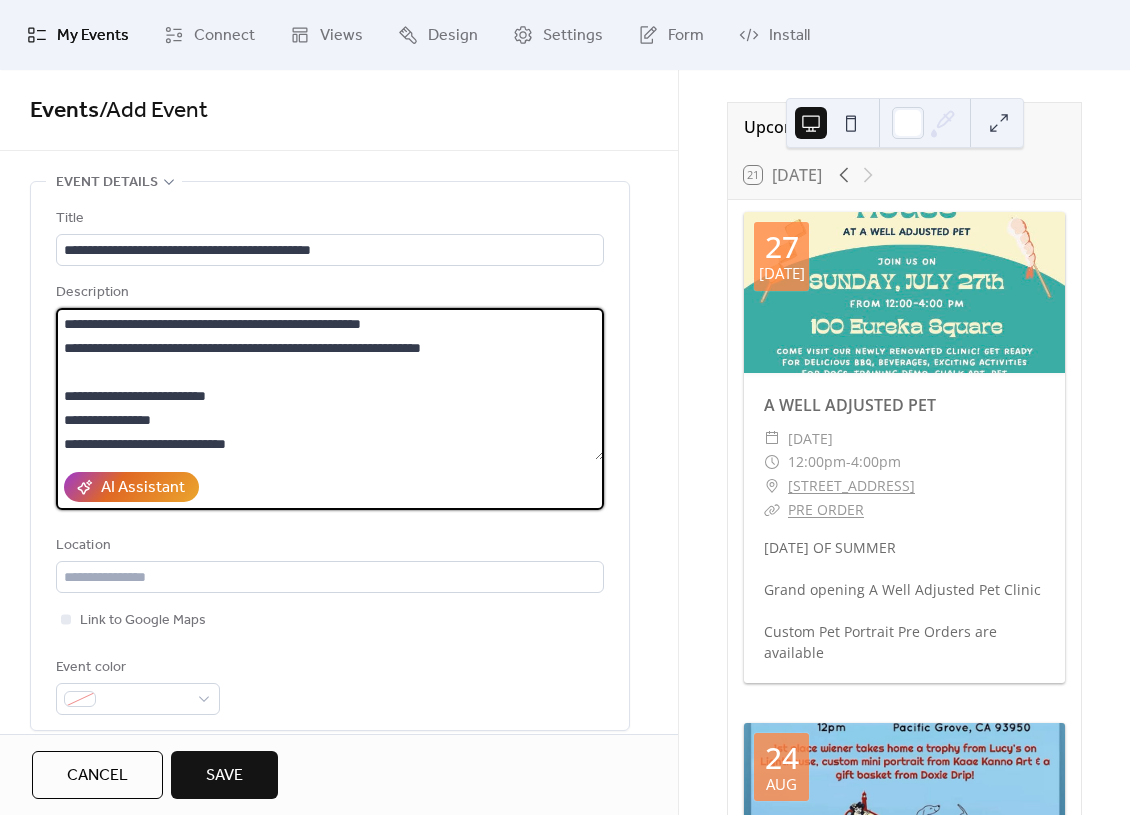 click on "**********" at bounding box center (330, 384) 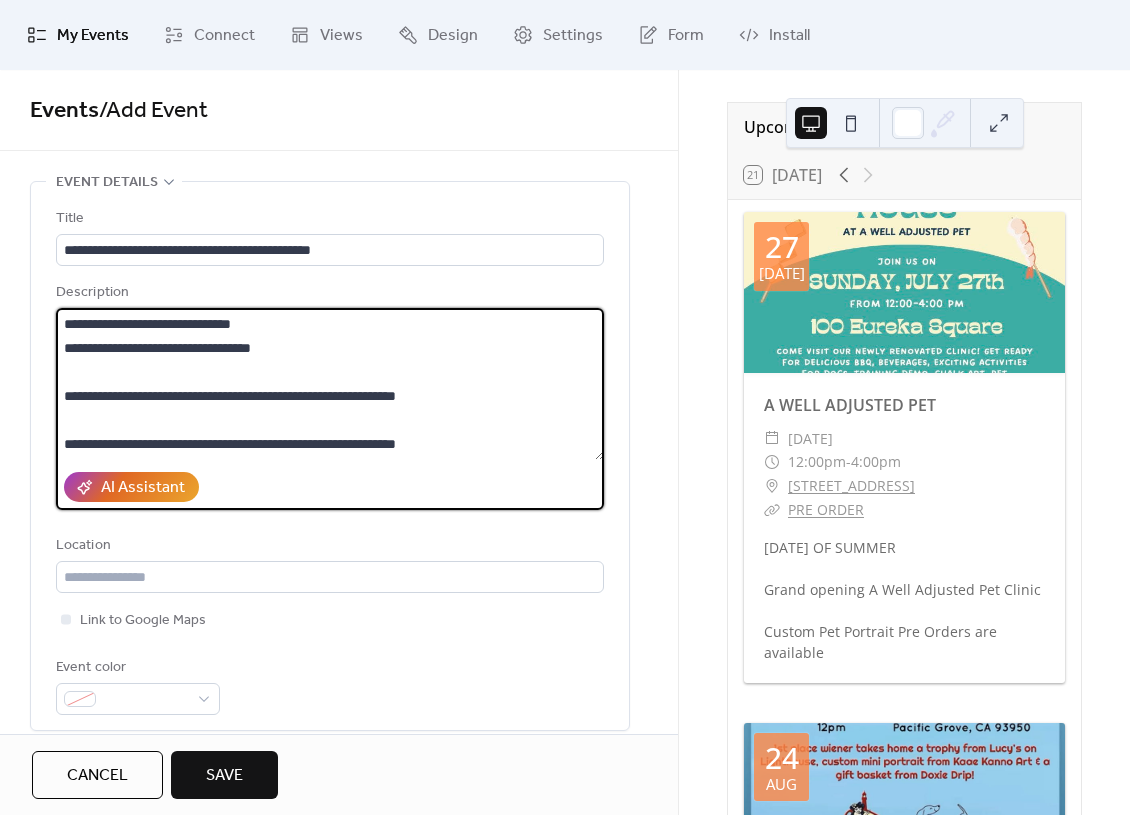 scroll, scrollTop: 144, scrollLeft: 0, axis: vertical 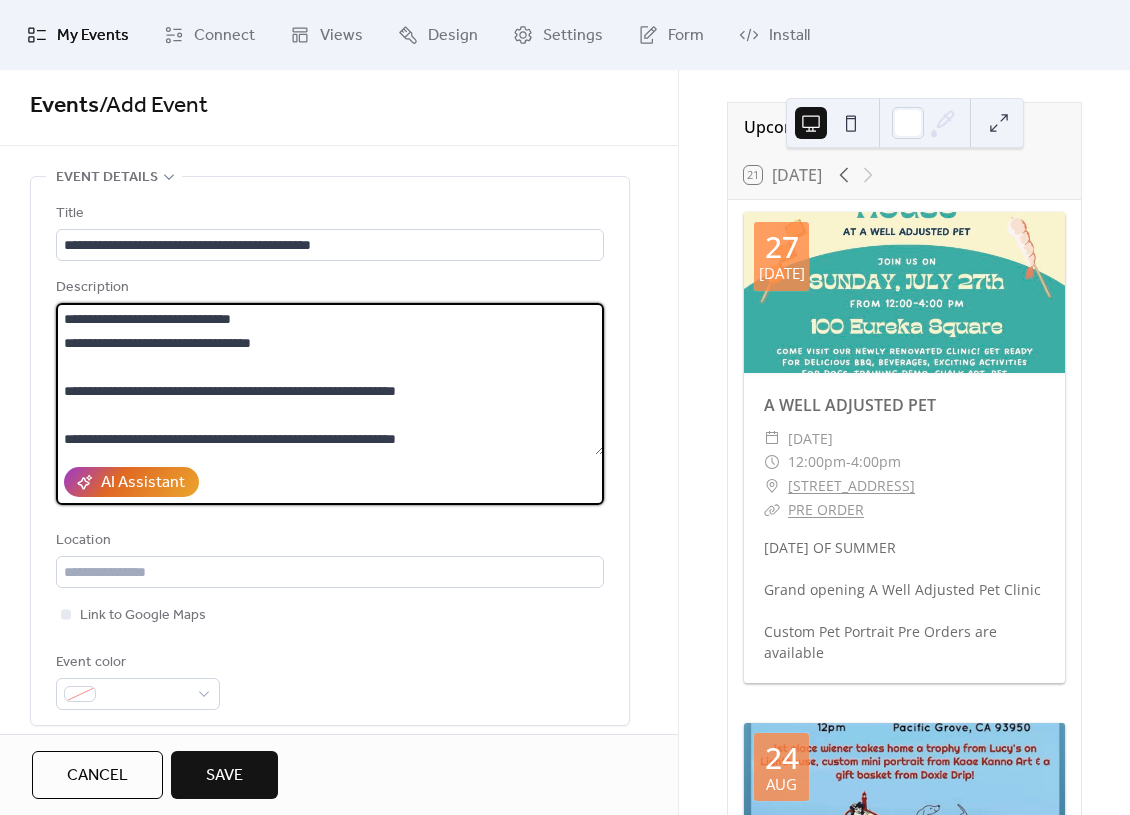 click on "**********" at bounding box center [330, 379] 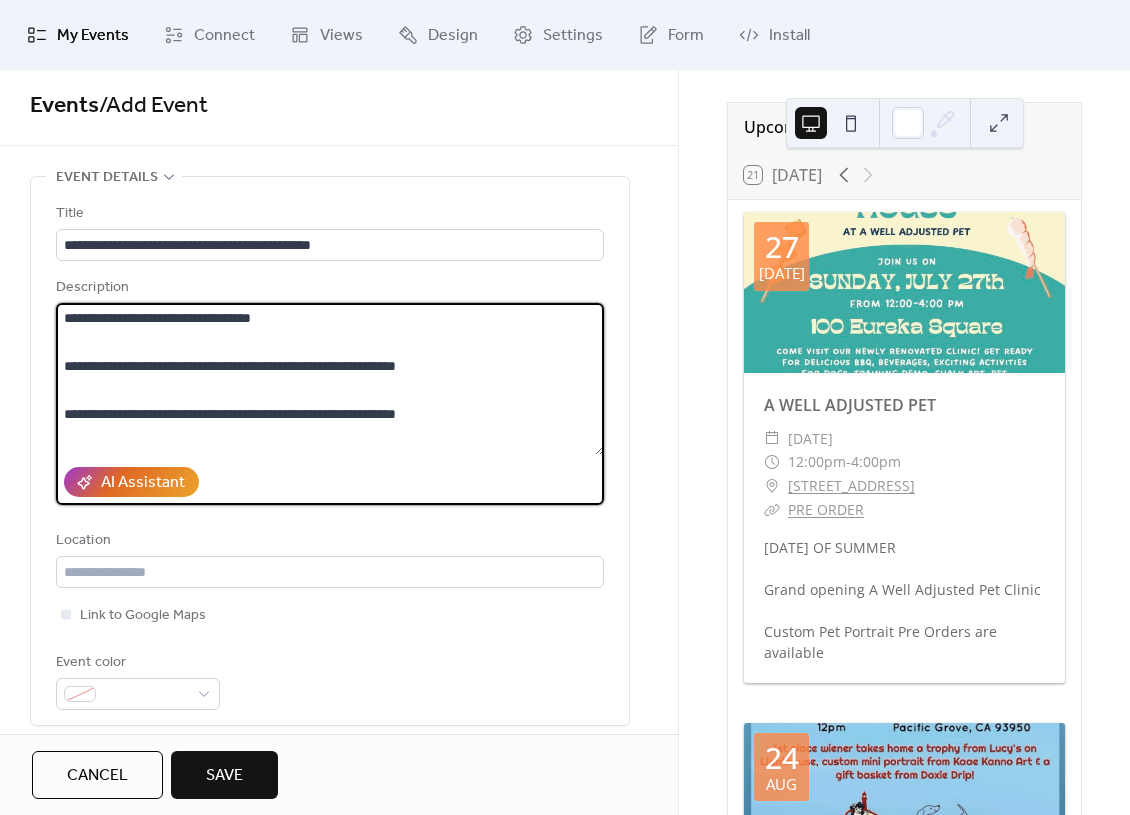 scroll, scrollTop: 177, scrollLeft: 0, axis: vertical 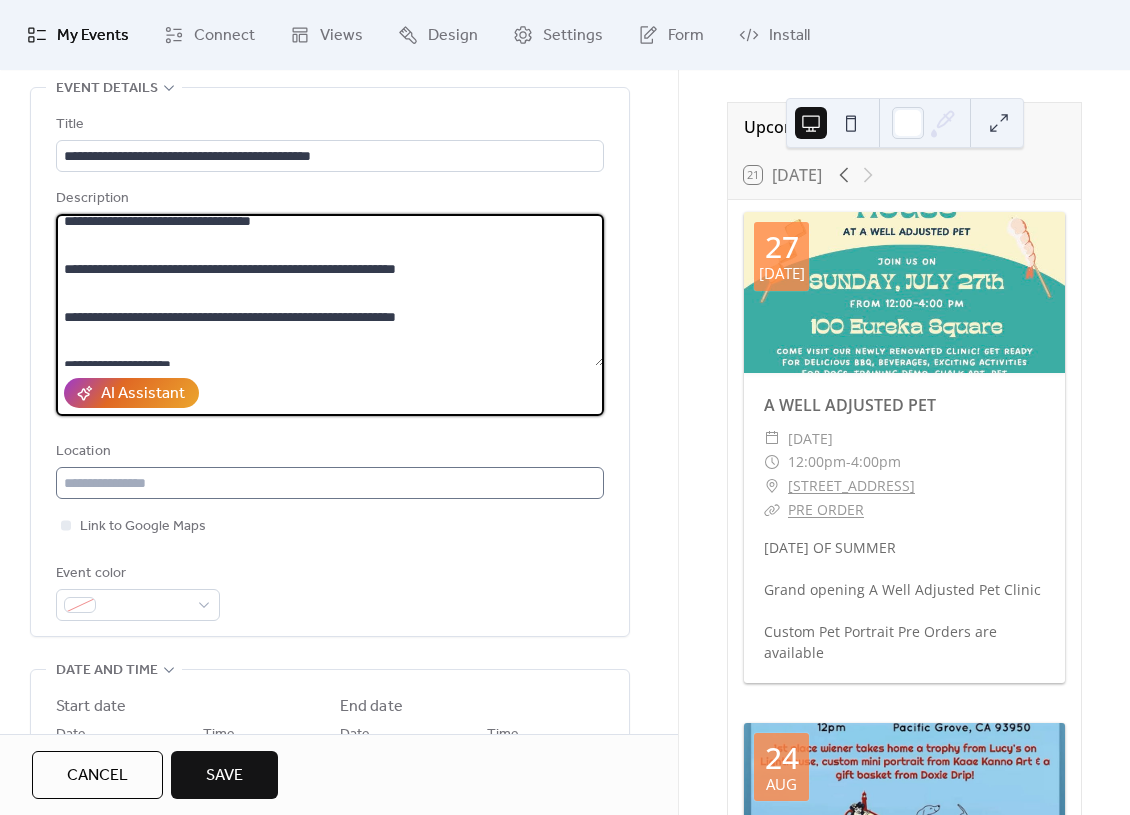 type on "**********" 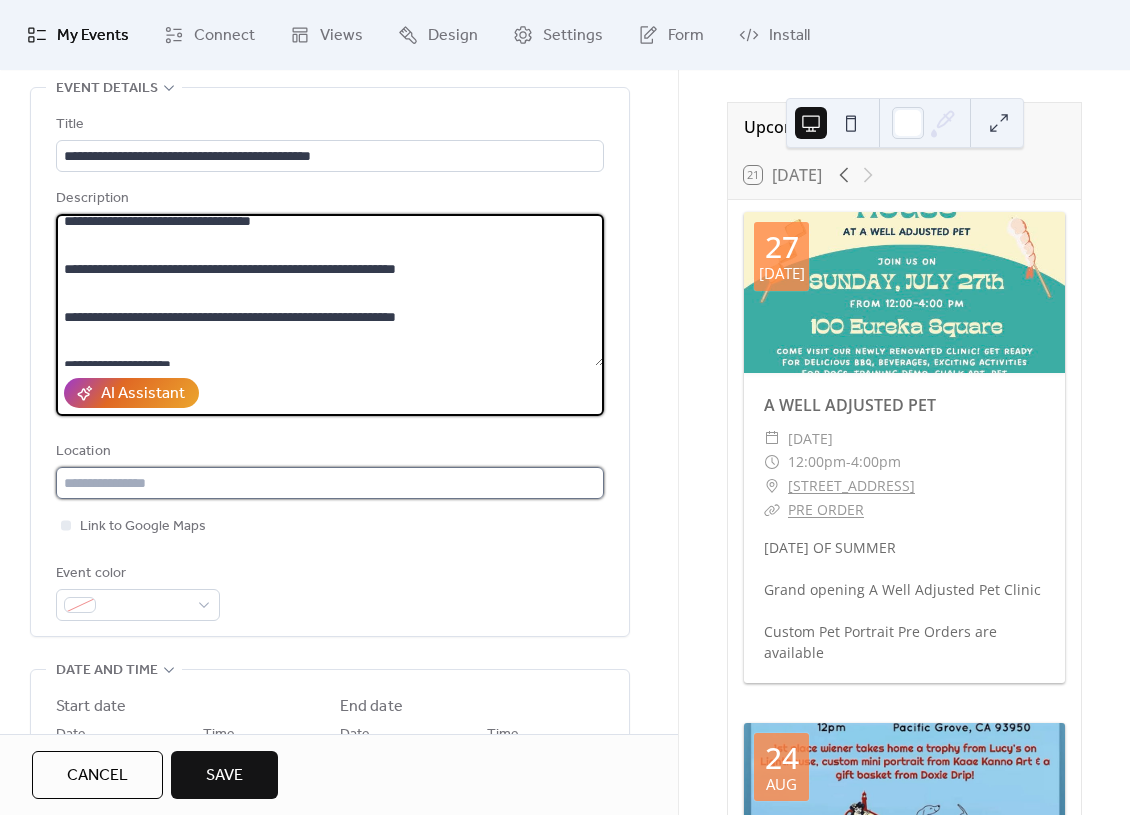 click at bounding box center [330, 483] 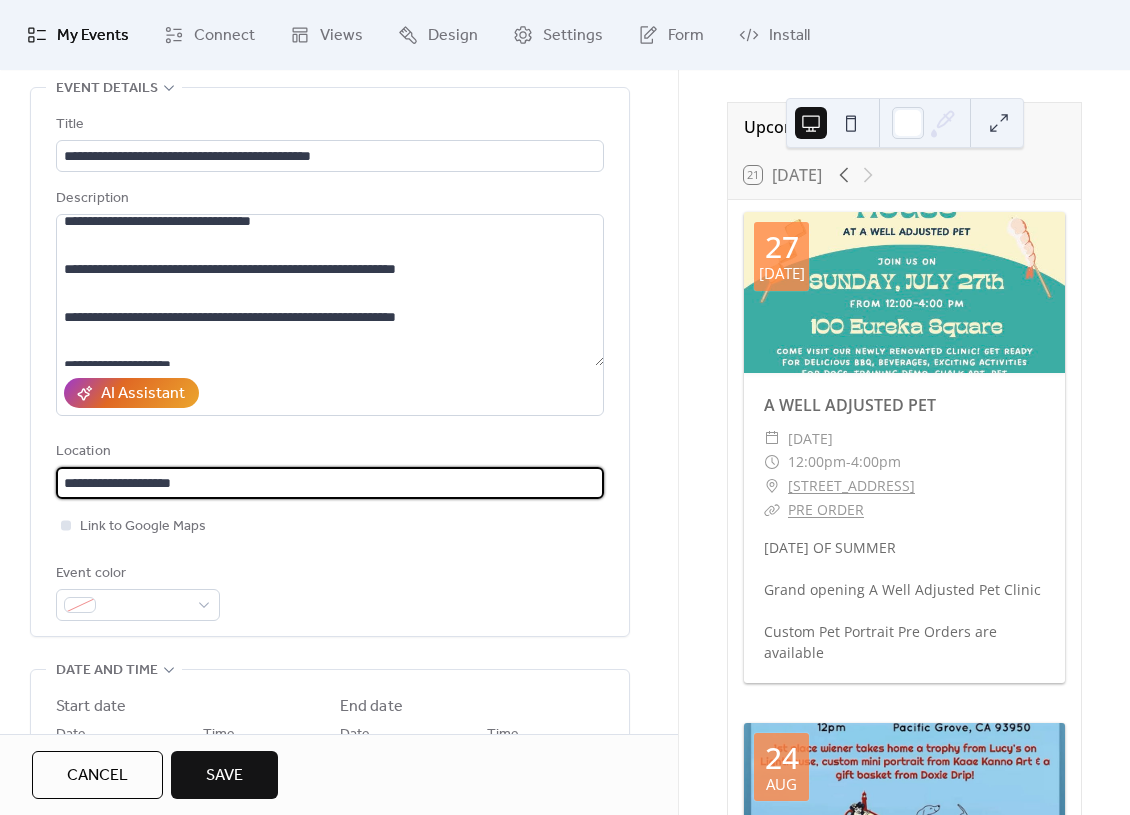 type on "**********" 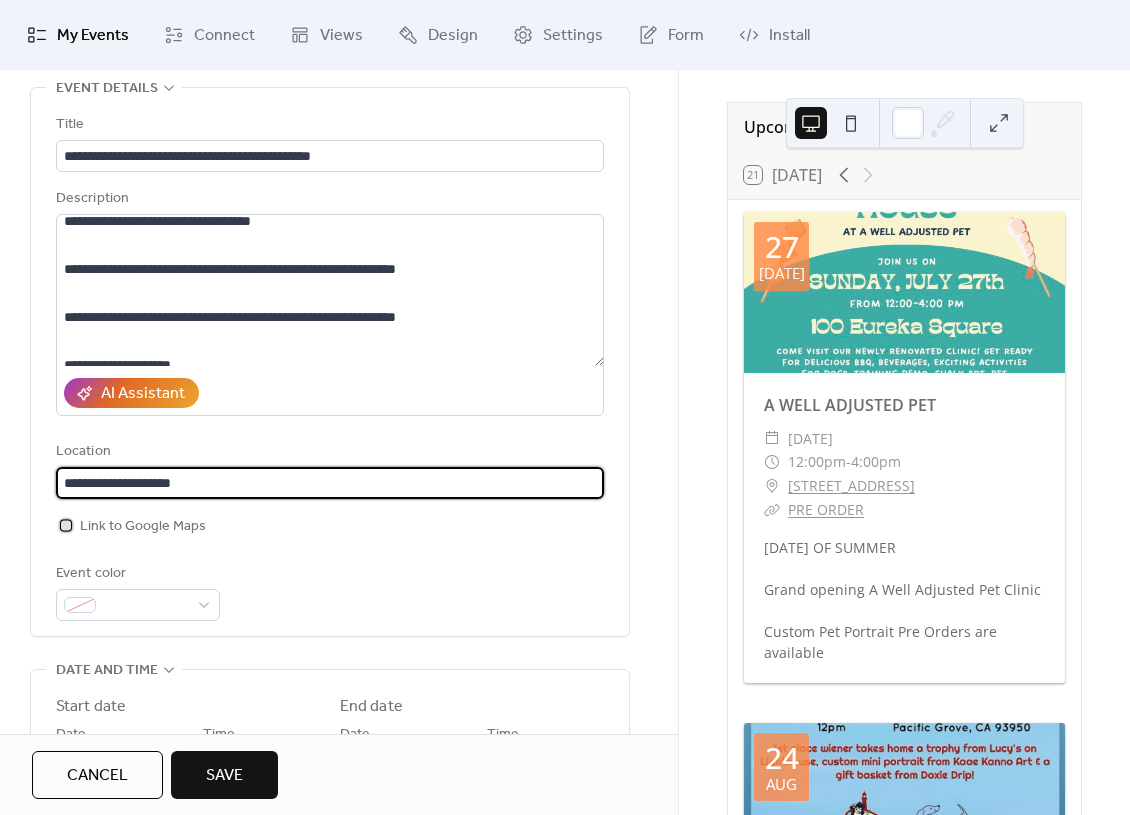 click at bounding box center [66, 525] 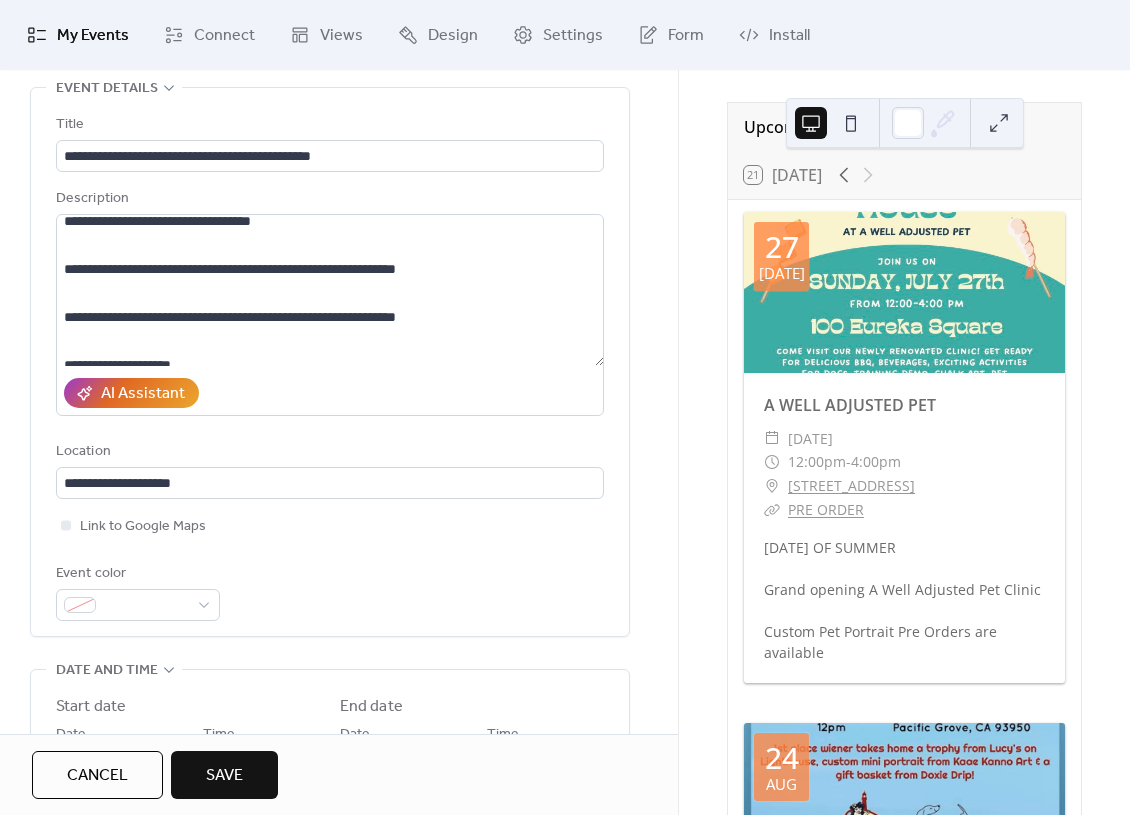 click on "**********" at bounding box center (330, 367) 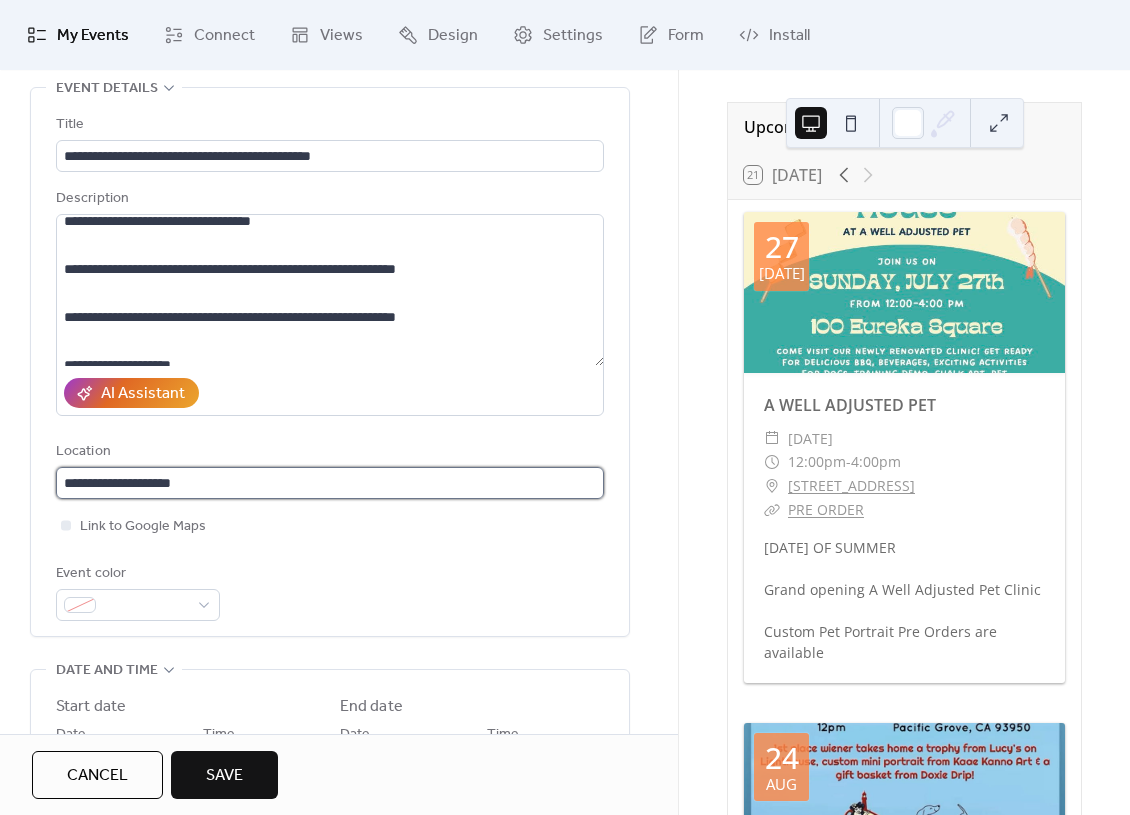 click on "**********" at bounding box center [330, 483] 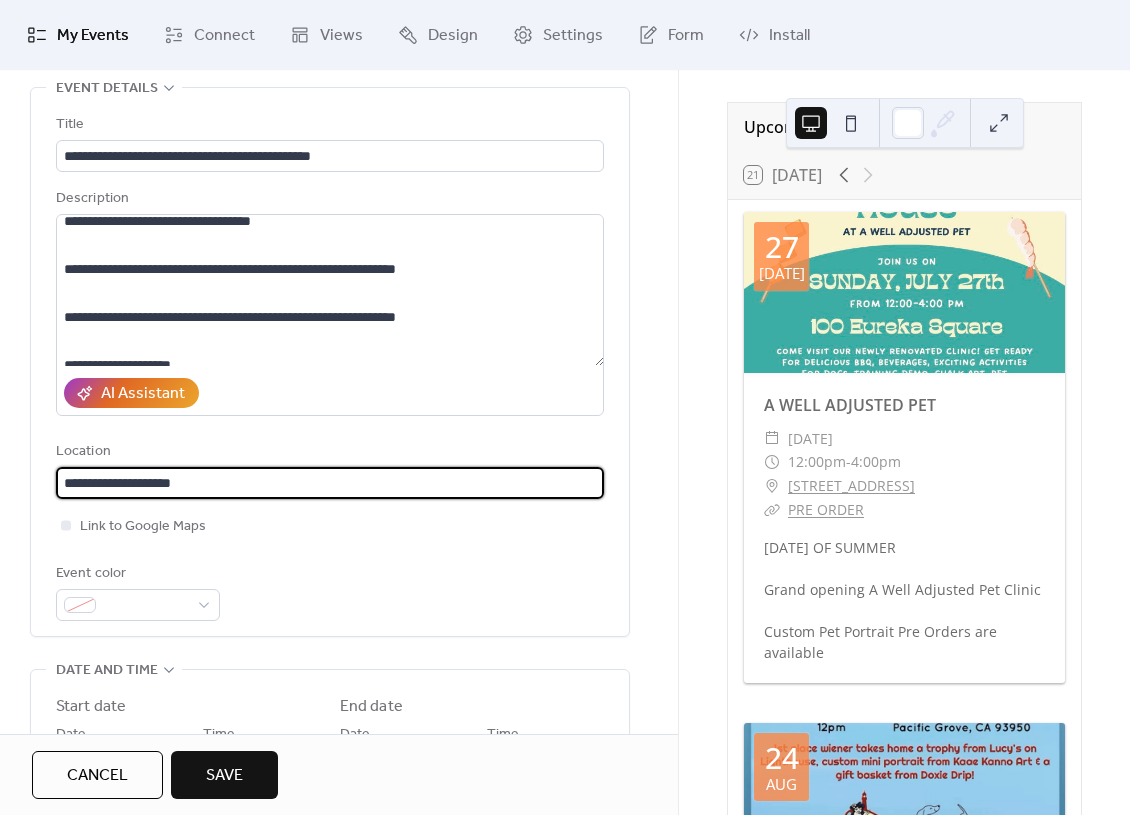 click on "**********" at bounding box center [330, 483] 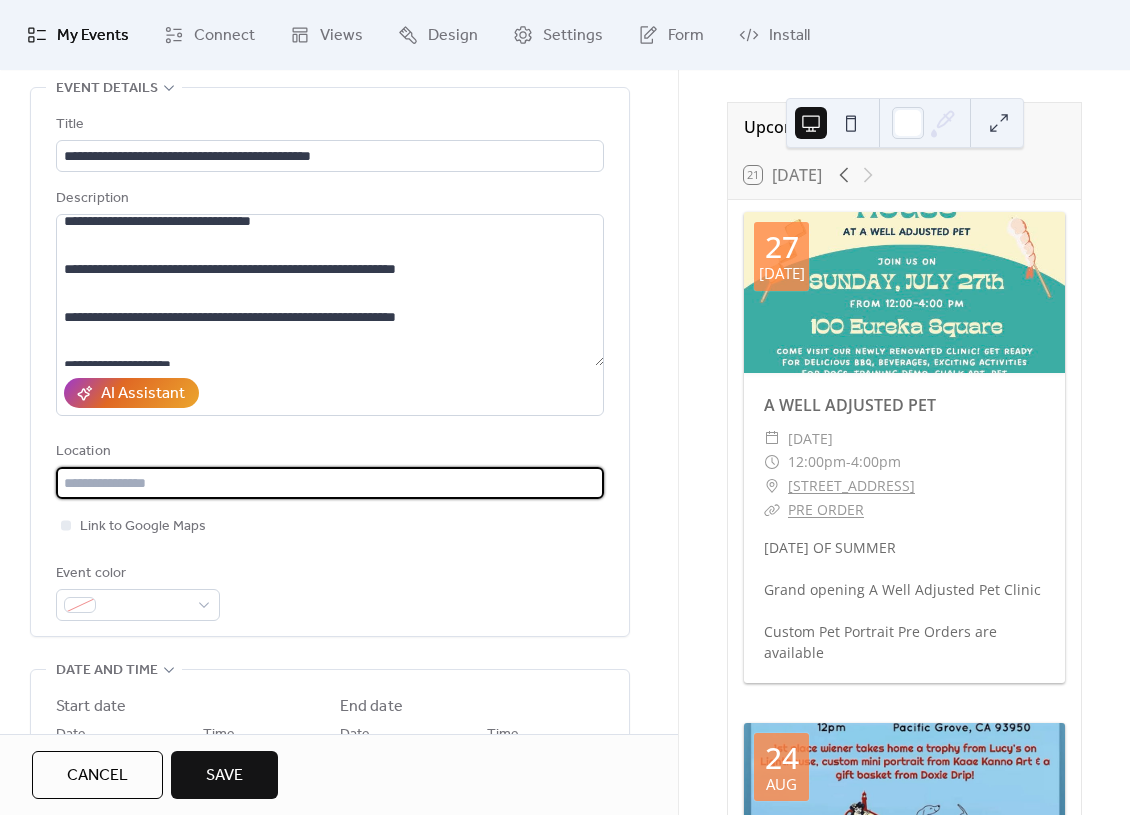 click on "Event color" at bounding box center [330, 591] 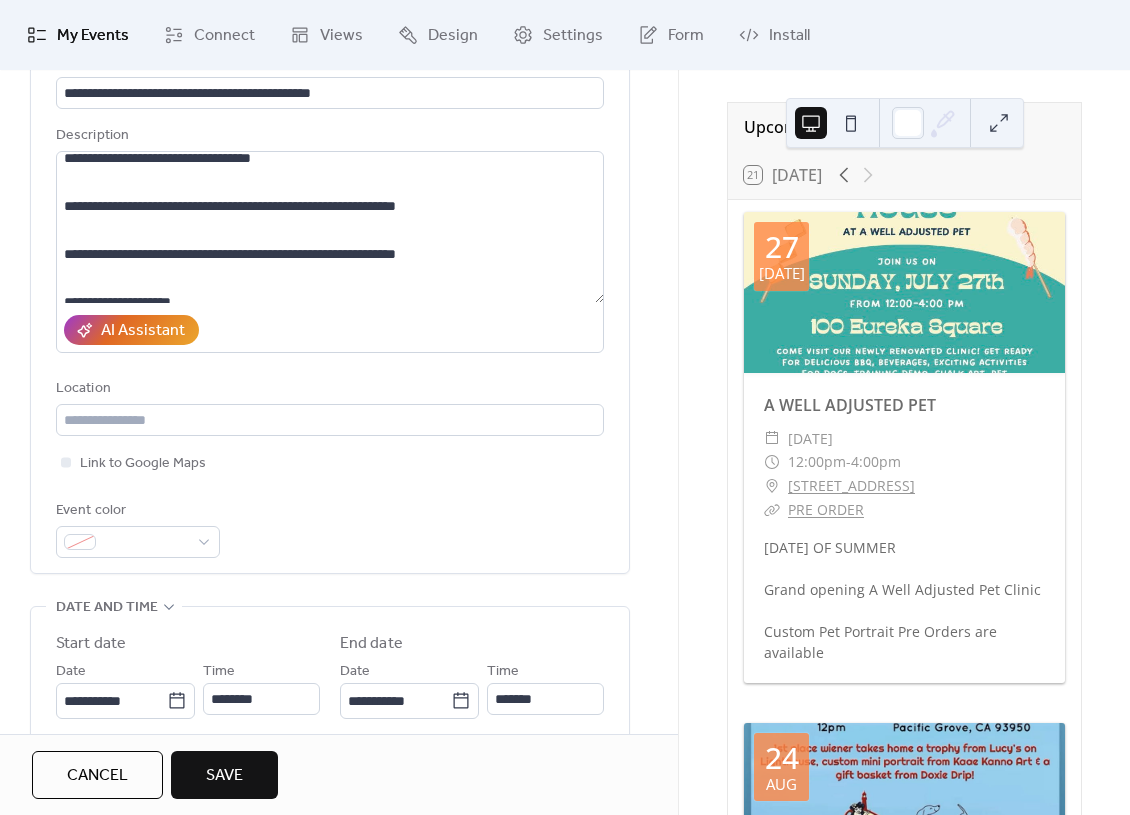 scroll, scrollTop: 160, scrollLeft: 0, axis: vertical 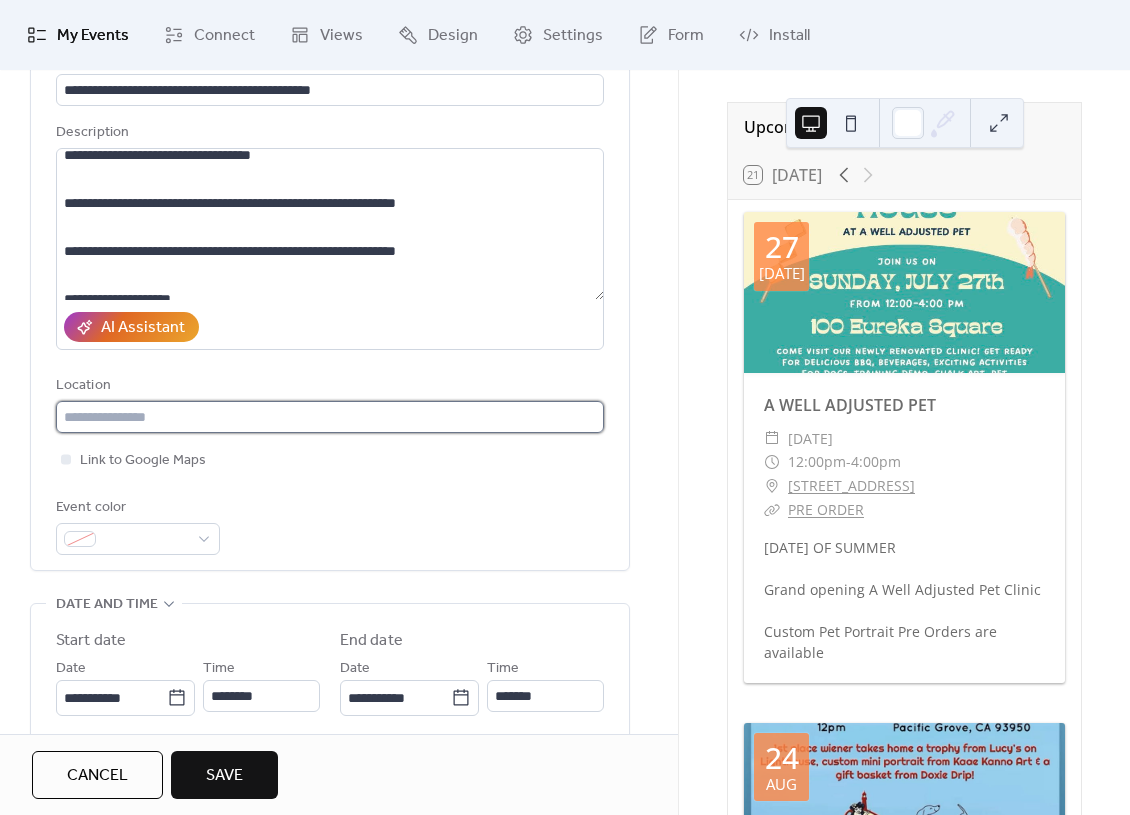 click at bounding box center (330, 417) 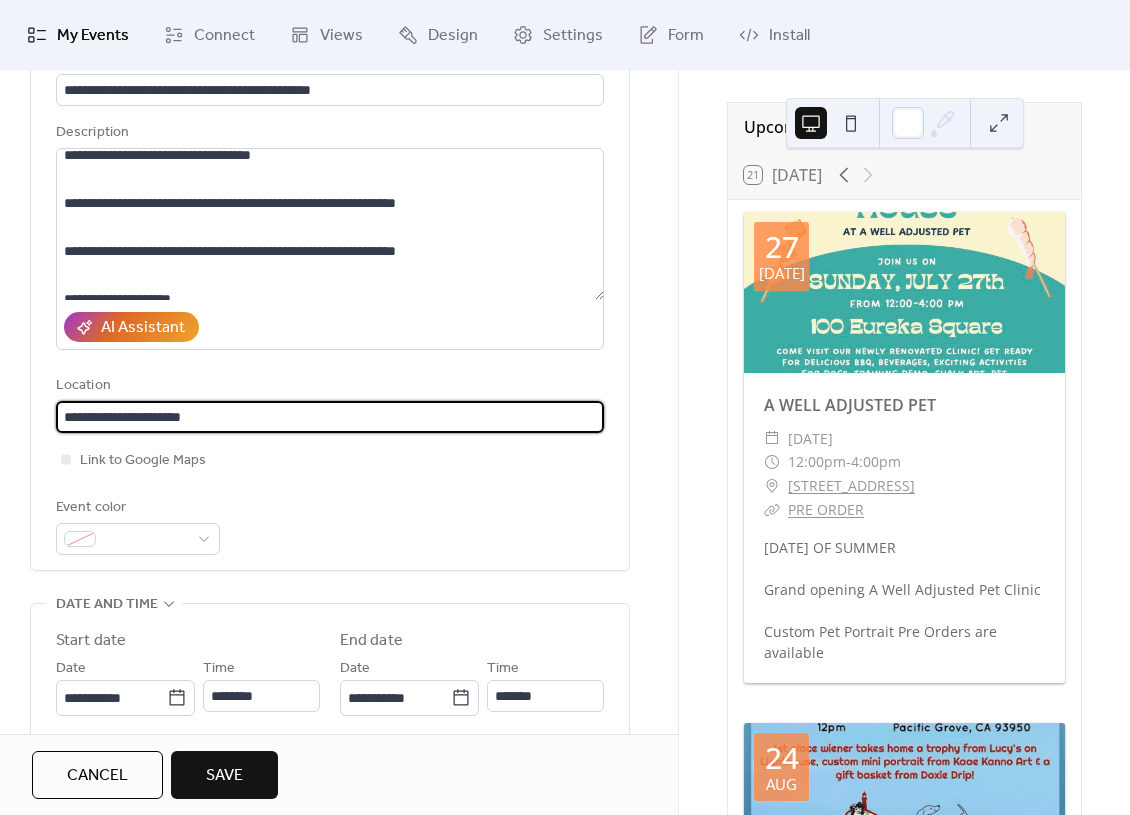 type on "**********" 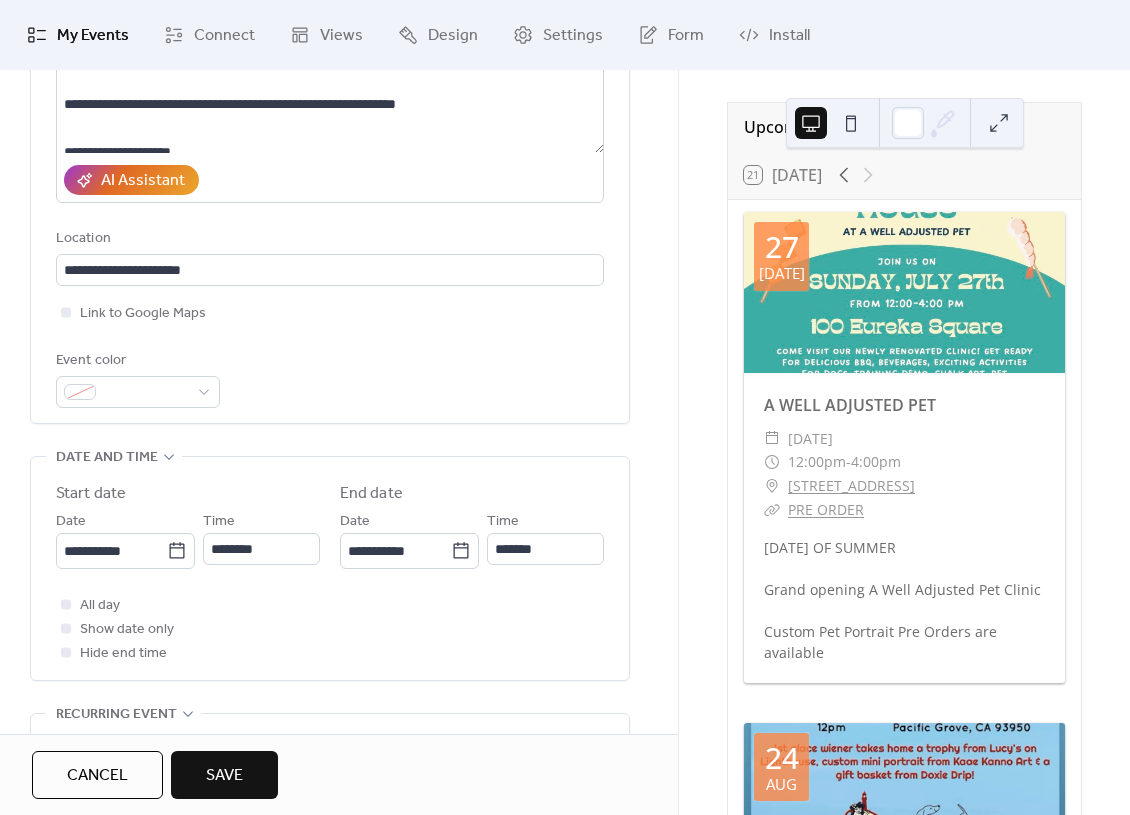 scroll, scrollTop: 308, scrollLeft: 0, axis: vertical 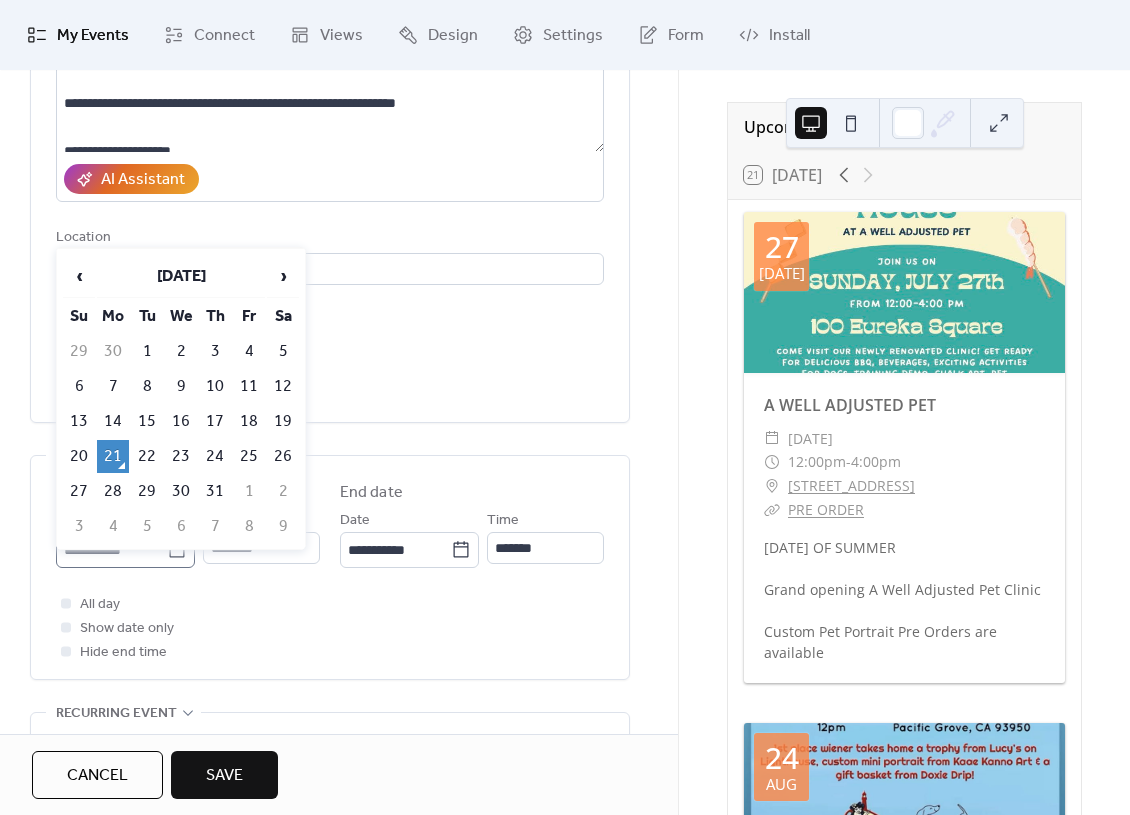 click 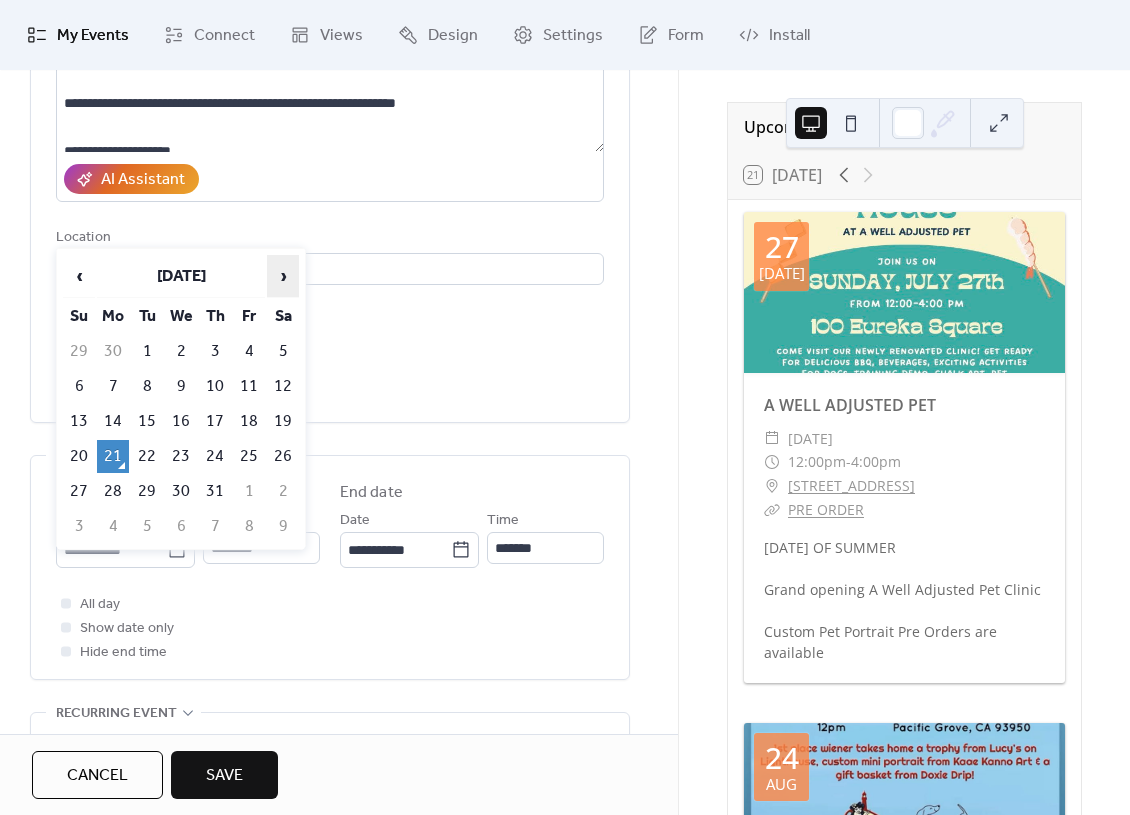click on "›" at bounding box center [283, 276] 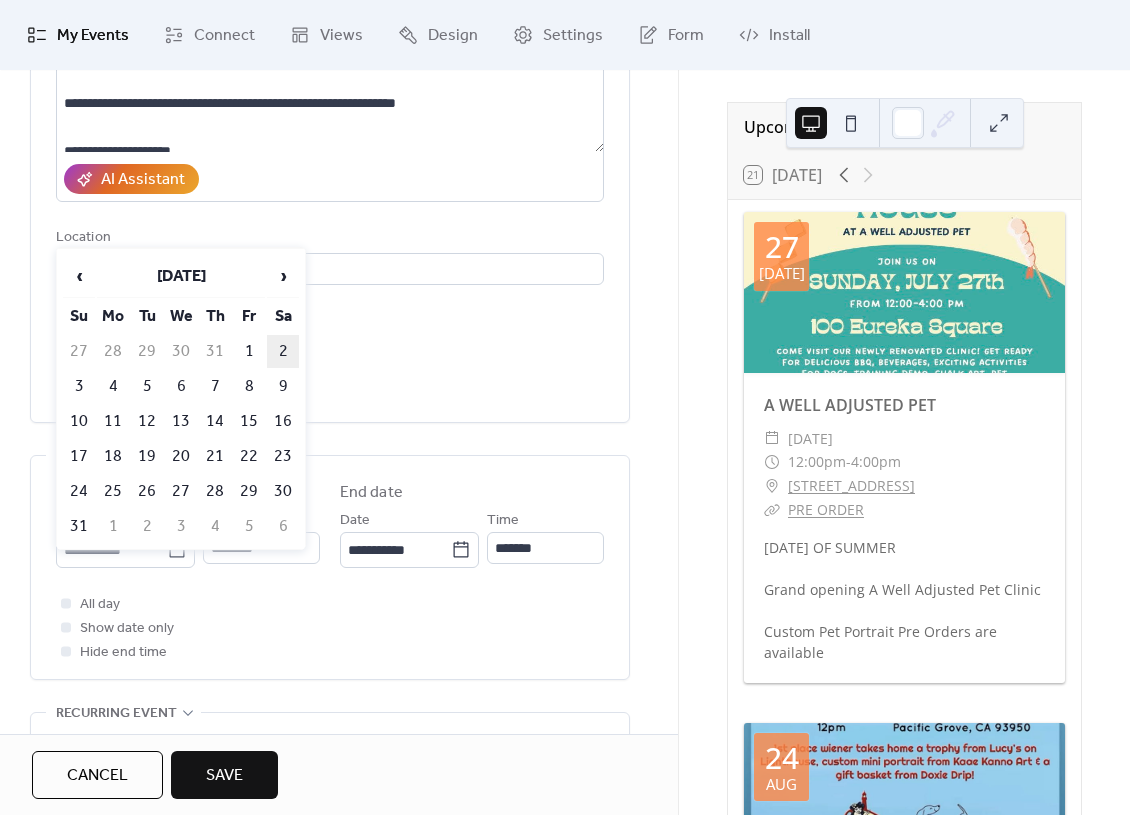 click on "2" at bounding box center [283, 351] 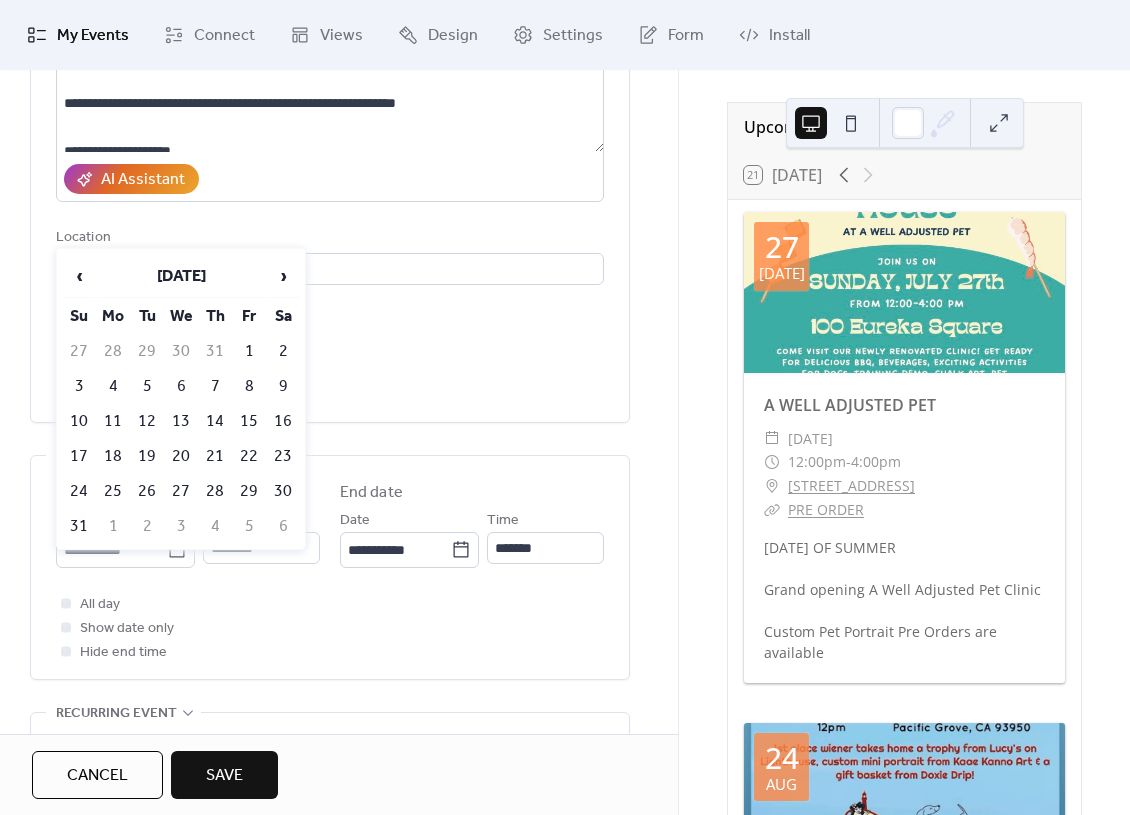type on "**********" 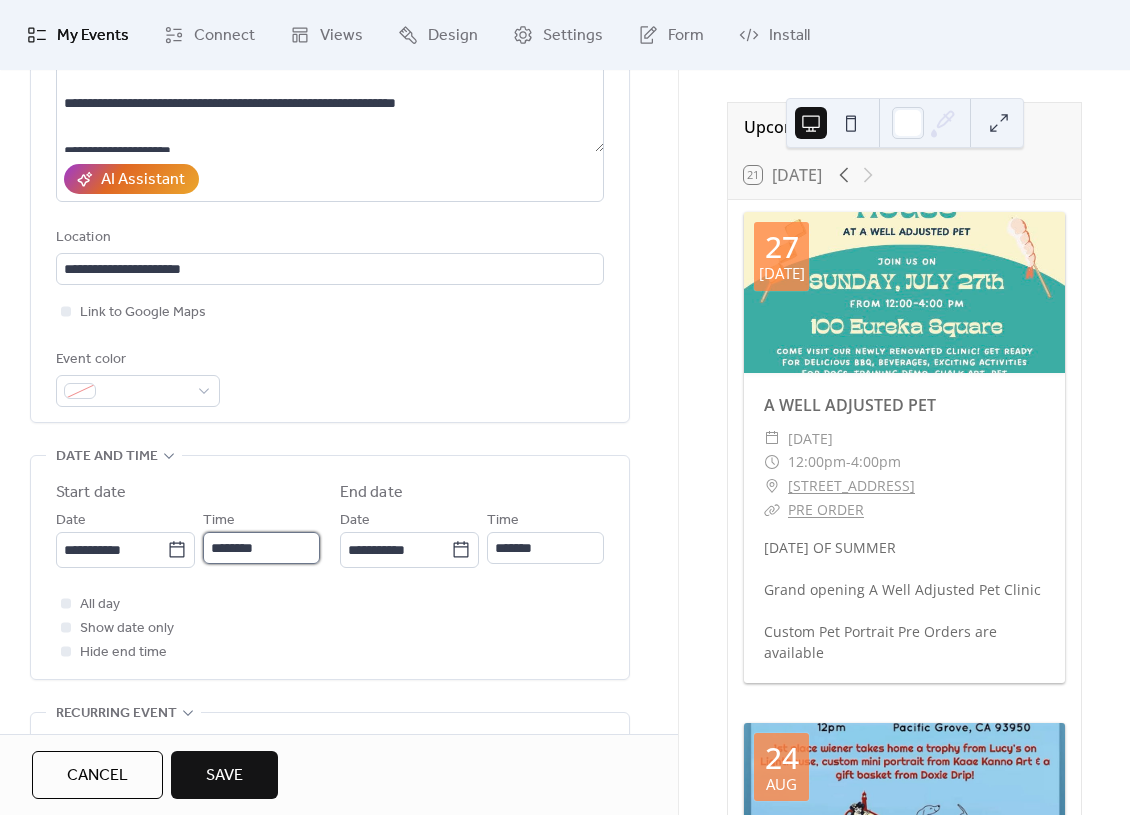 click on "********" at bounding box center (261, 548) 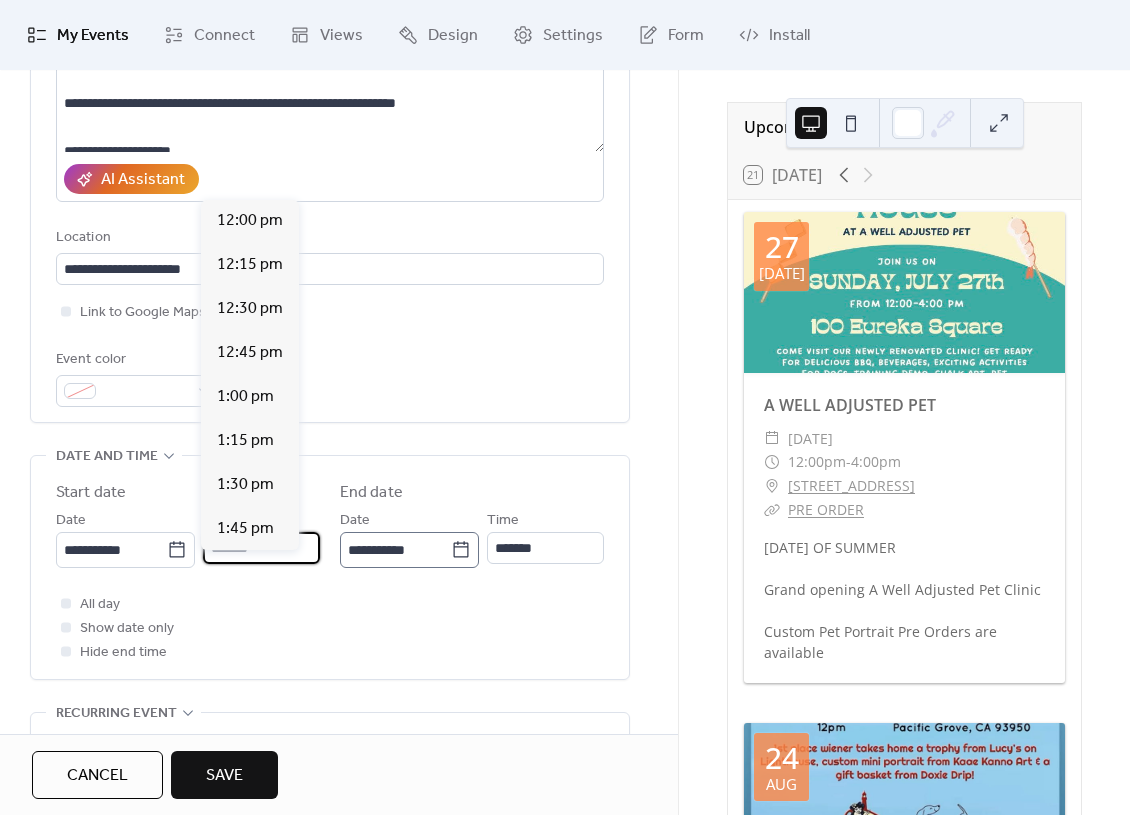 scroll, scrollTop: 2816, scrollLeft: 0, axis: vertical 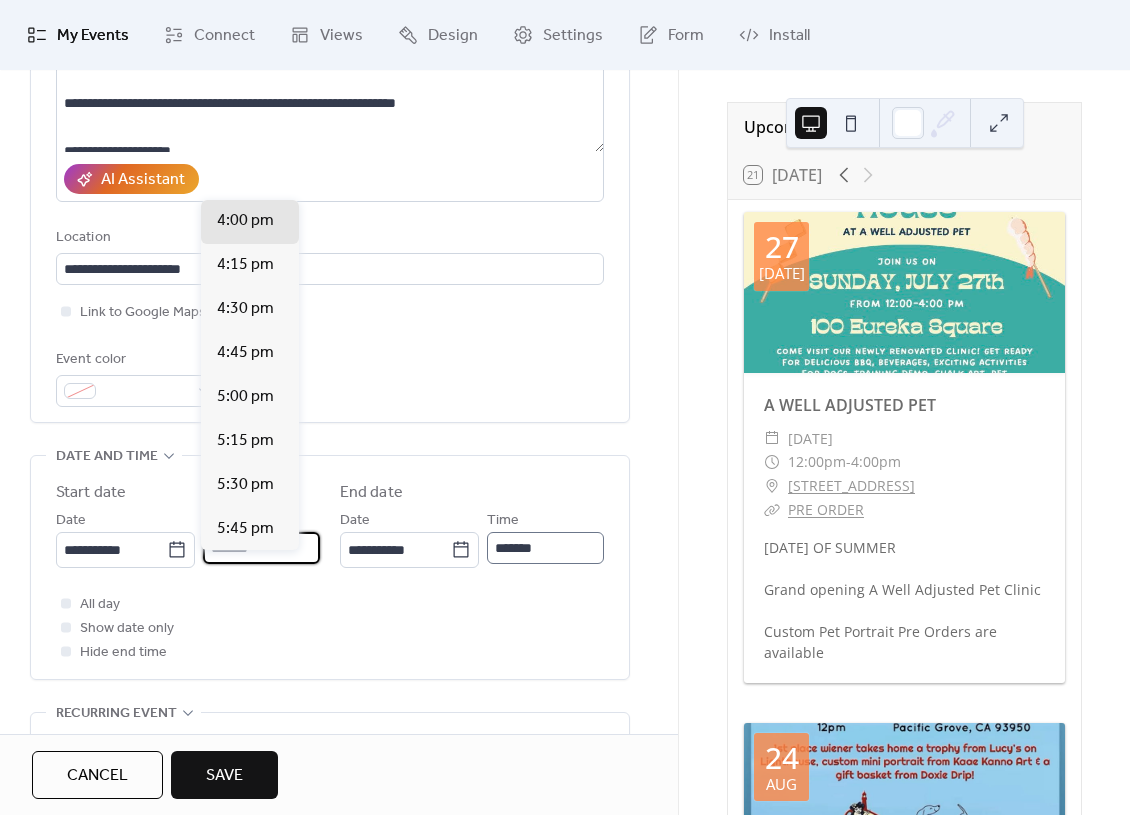 type on "*******" 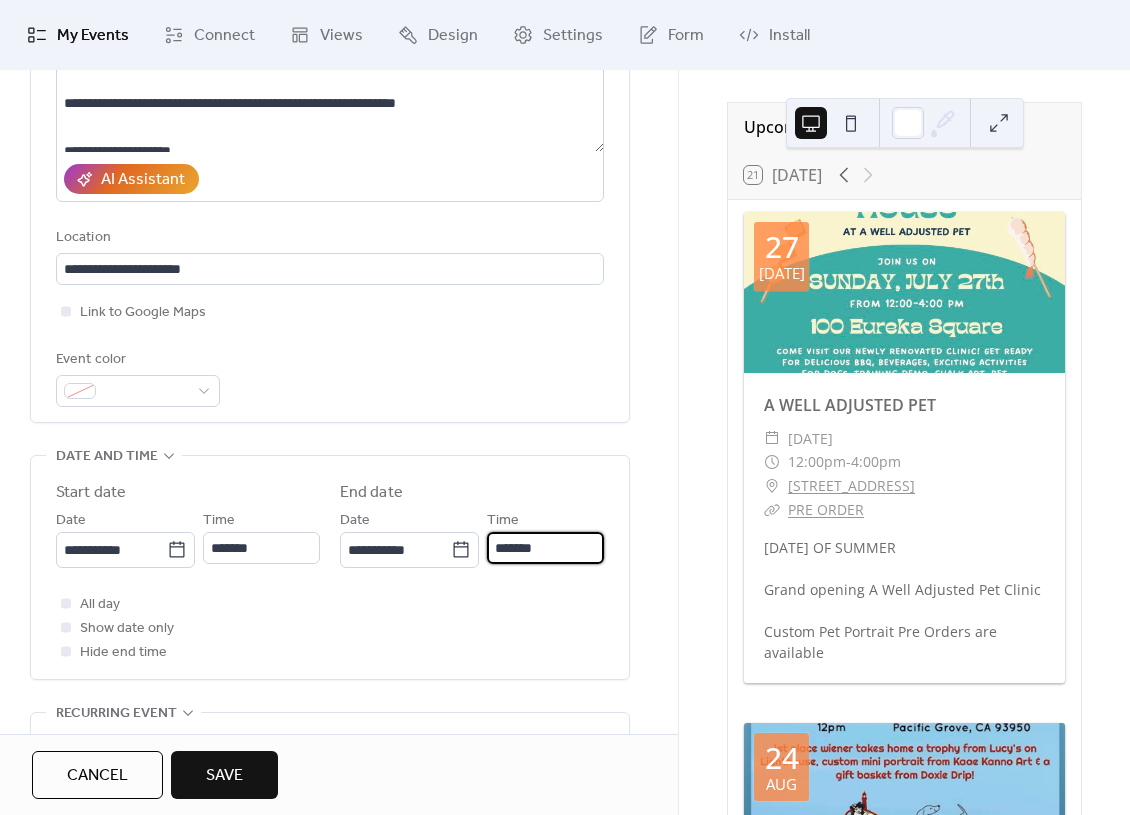 drag, startPoint x: 516, startPoint y: 571, endPoint x: 875, endPoint y: 573, distance: 359.00558 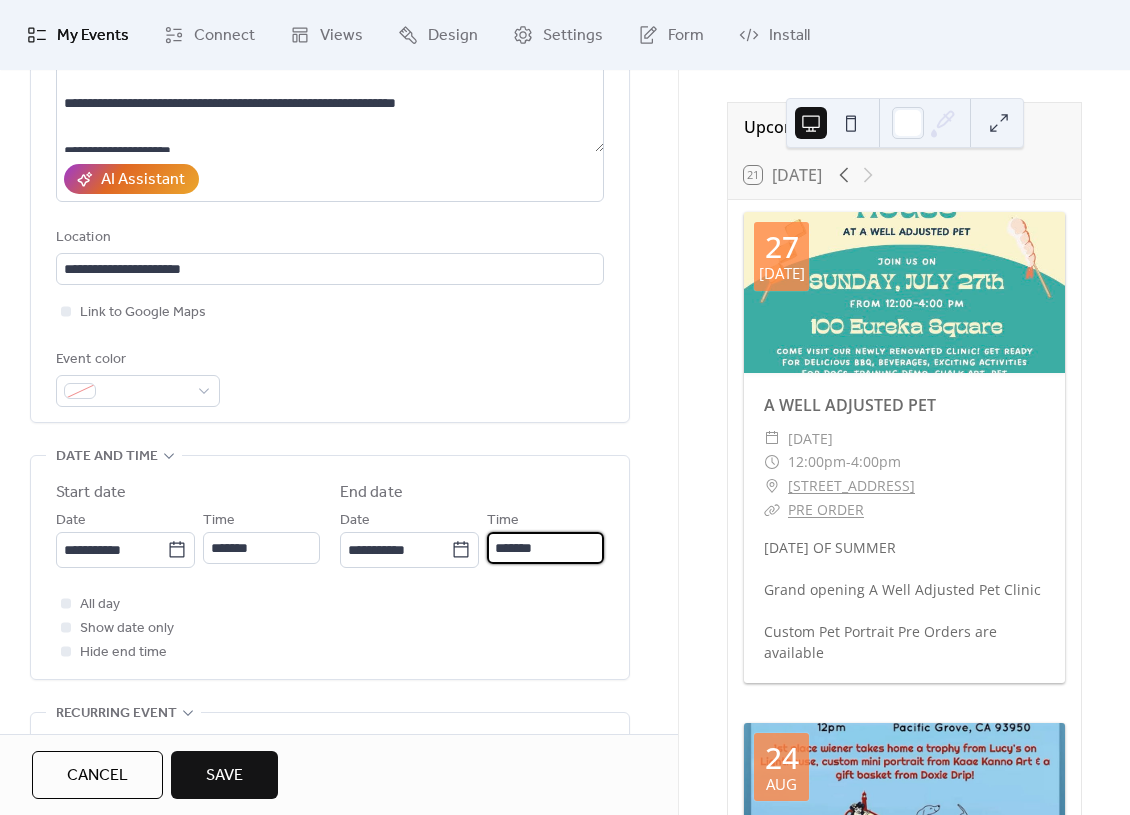 click on "*******" at bounding box center [545, 548] 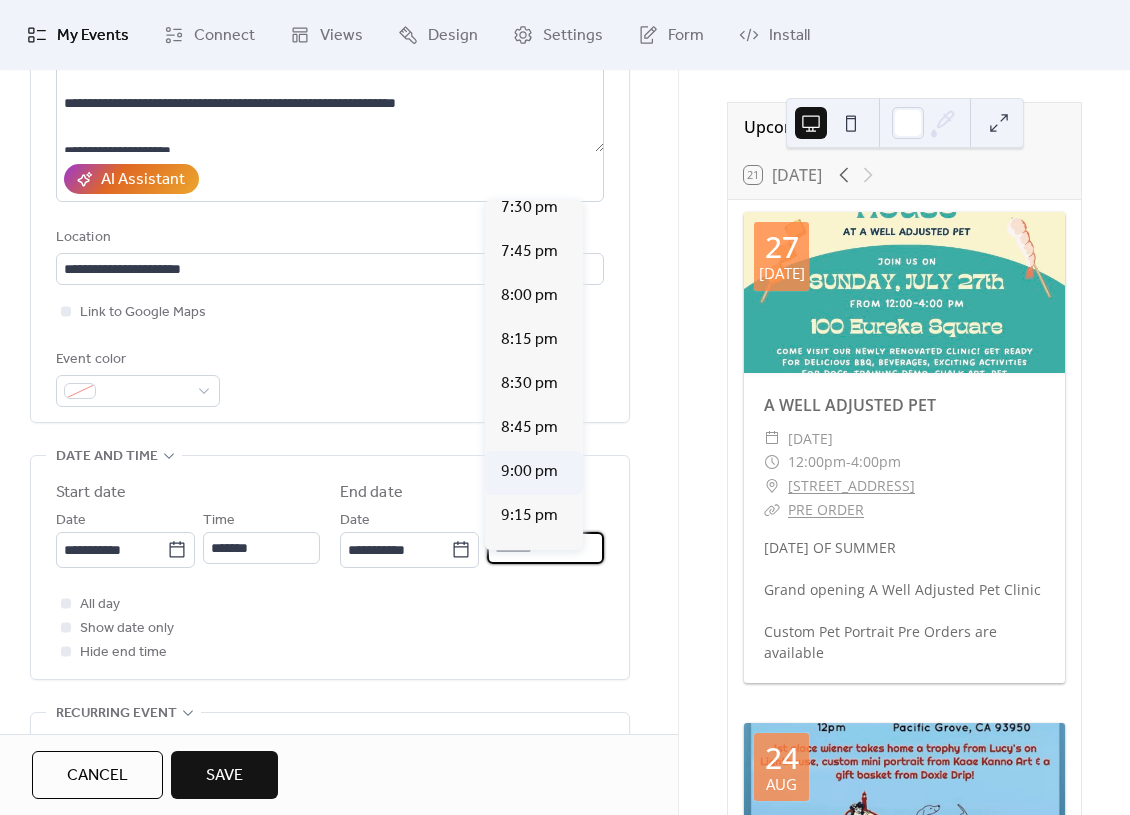 scroll, scrollTop: 586, scrollLeft: 0, axis: vertical 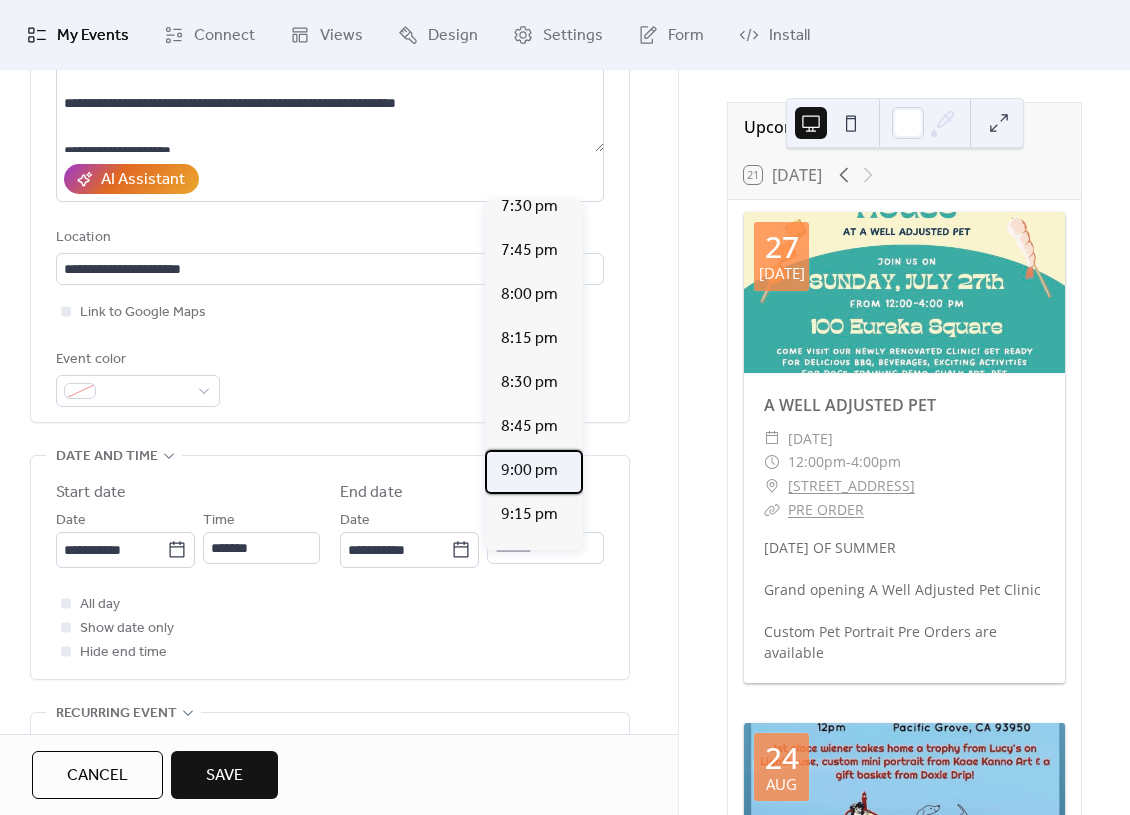 click on "9:00 pm" at bounding box center (529, 471) 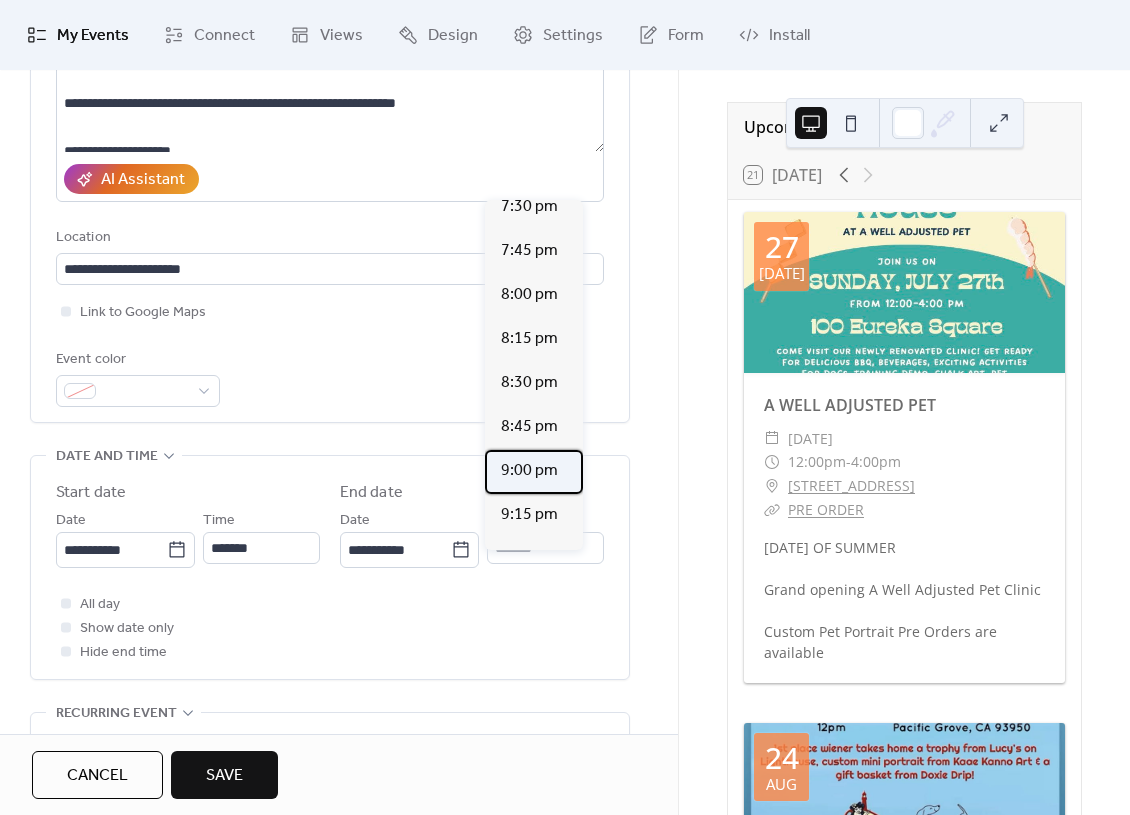 type on "*******" 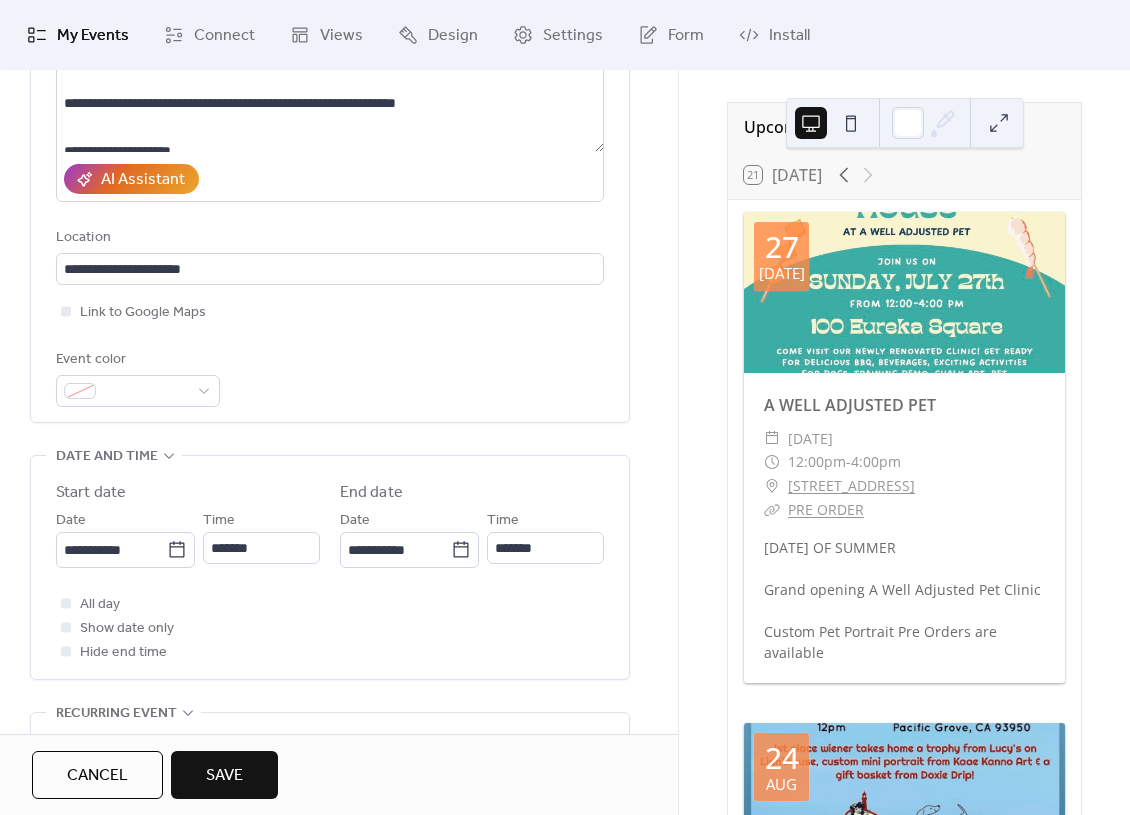 click on "**********" at bounding box center [330, 567] 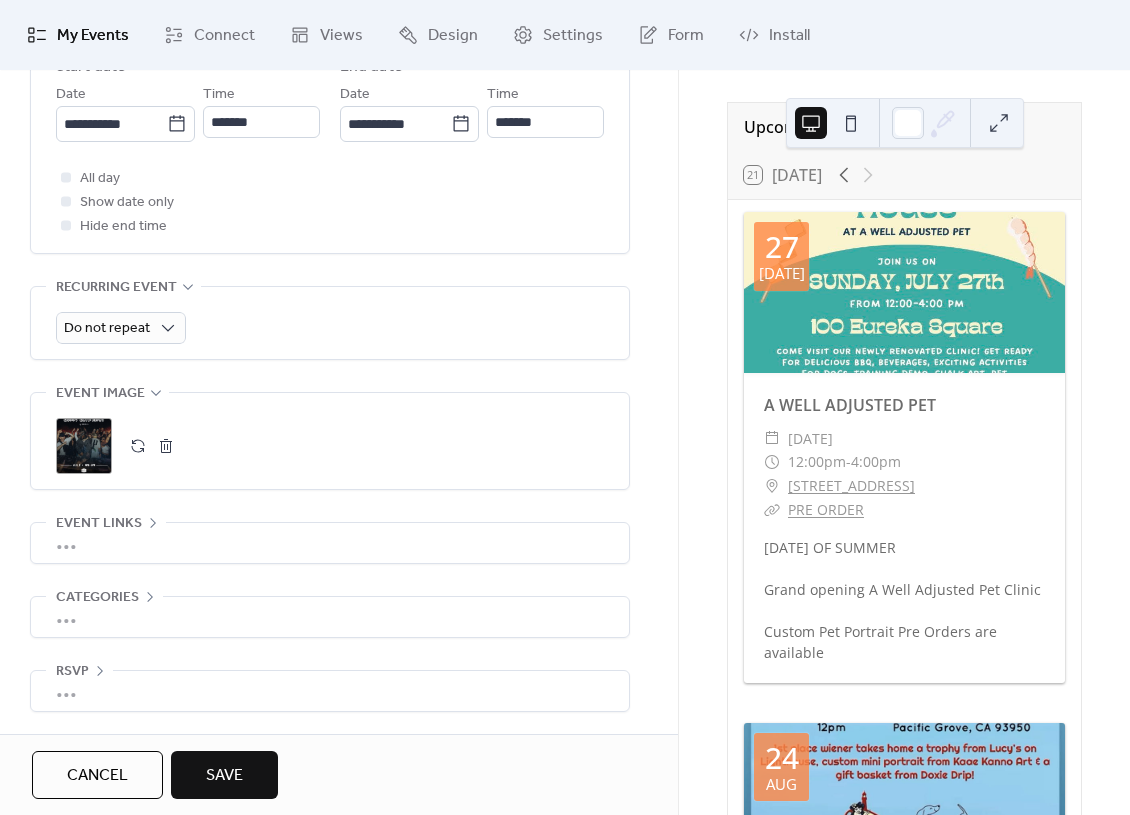 scroll, scrollTop: 759, scrollLeft: 0, axis: vertical 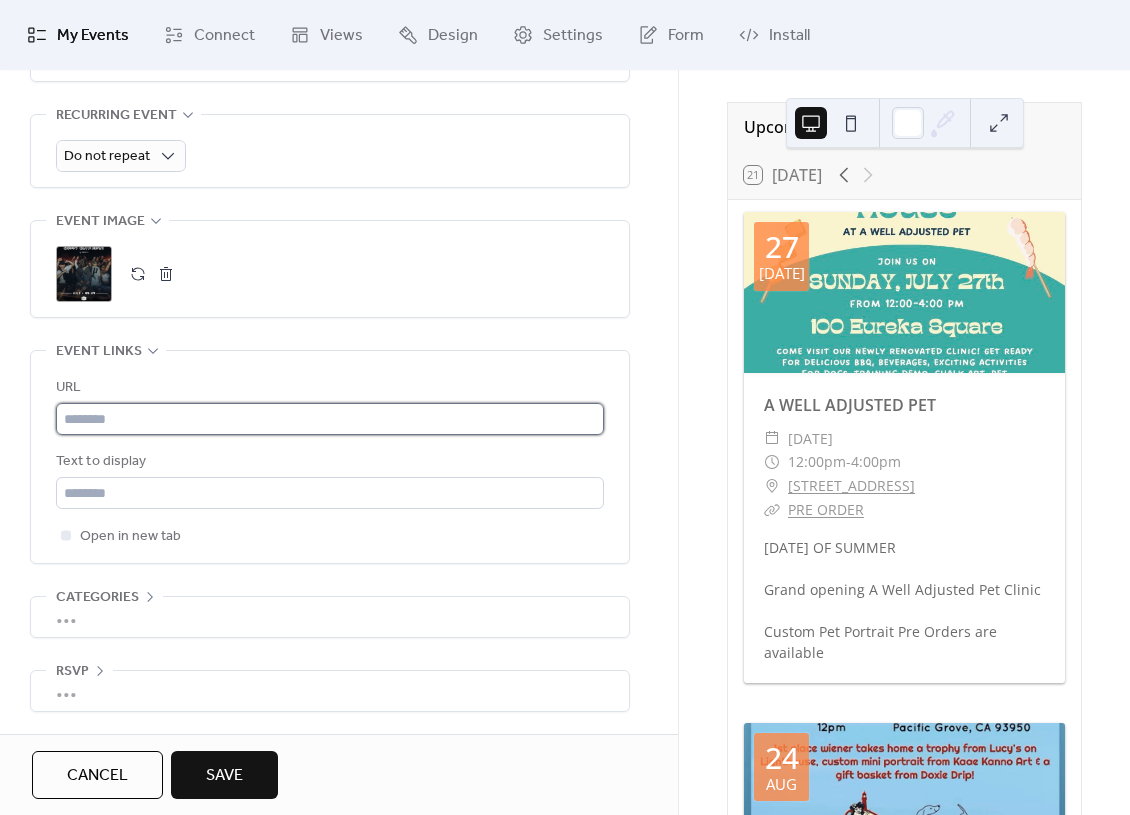 click at bounding box center (330, 419) 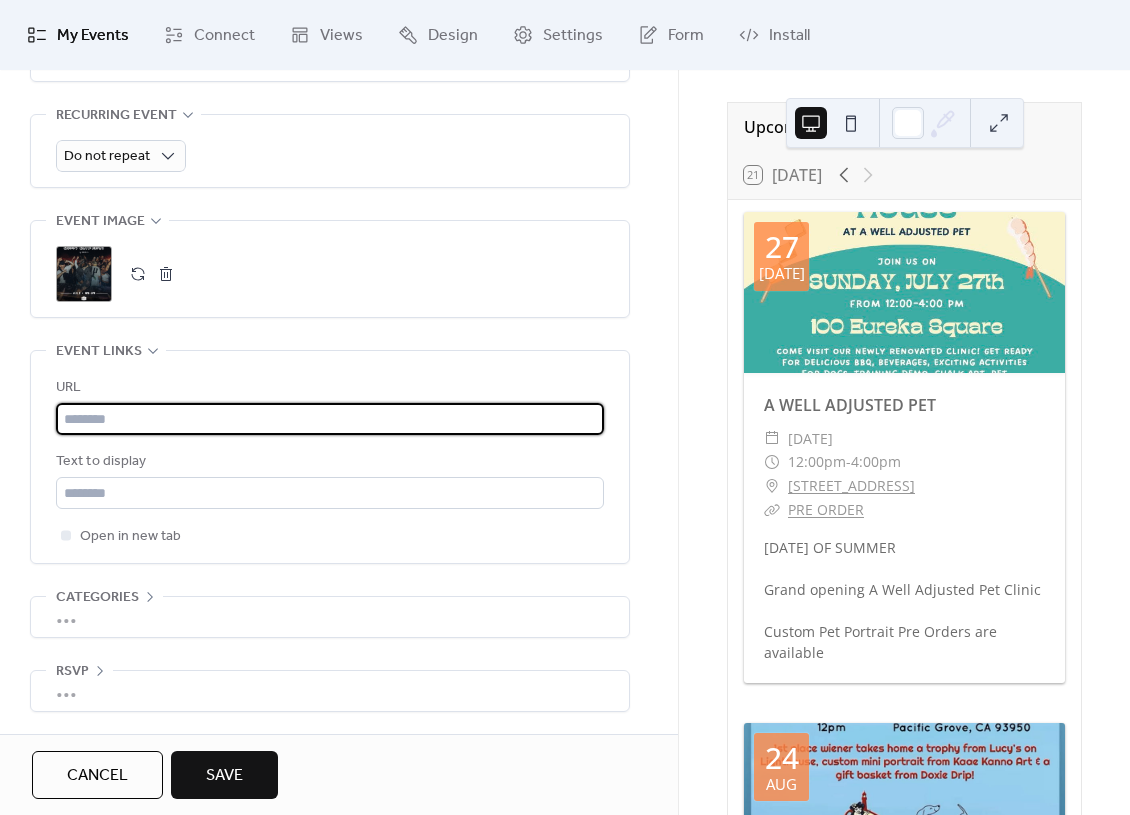 paste on "**********" 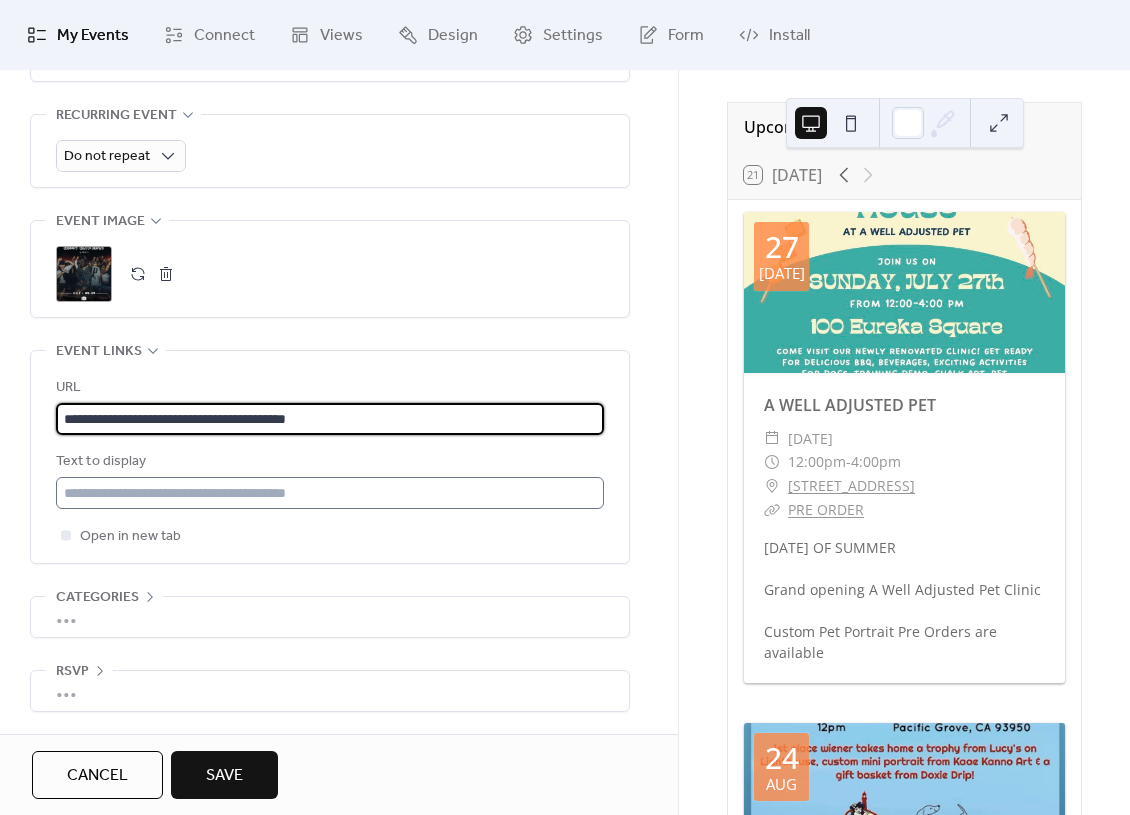 type on "**********" 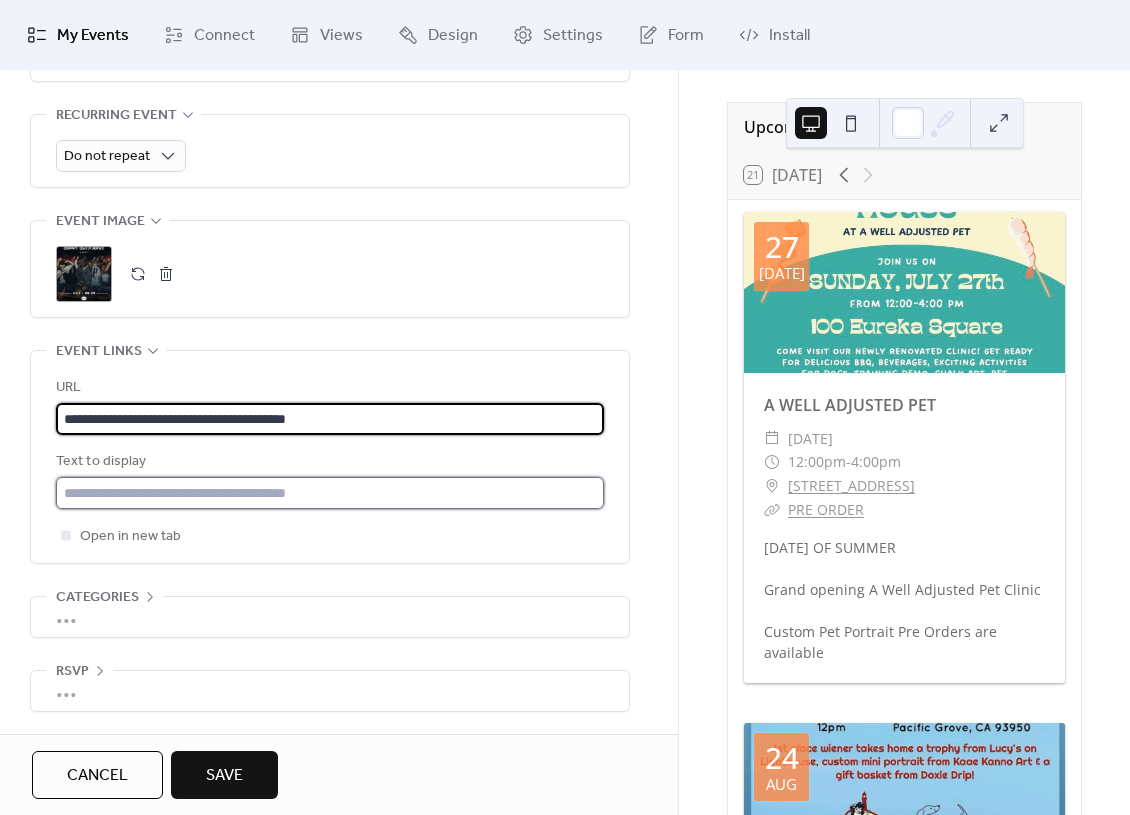 drag, startPoint x: 294, startPoint y: 480, endPoint x: 310, endPoint y: 484, distance: 16.492422 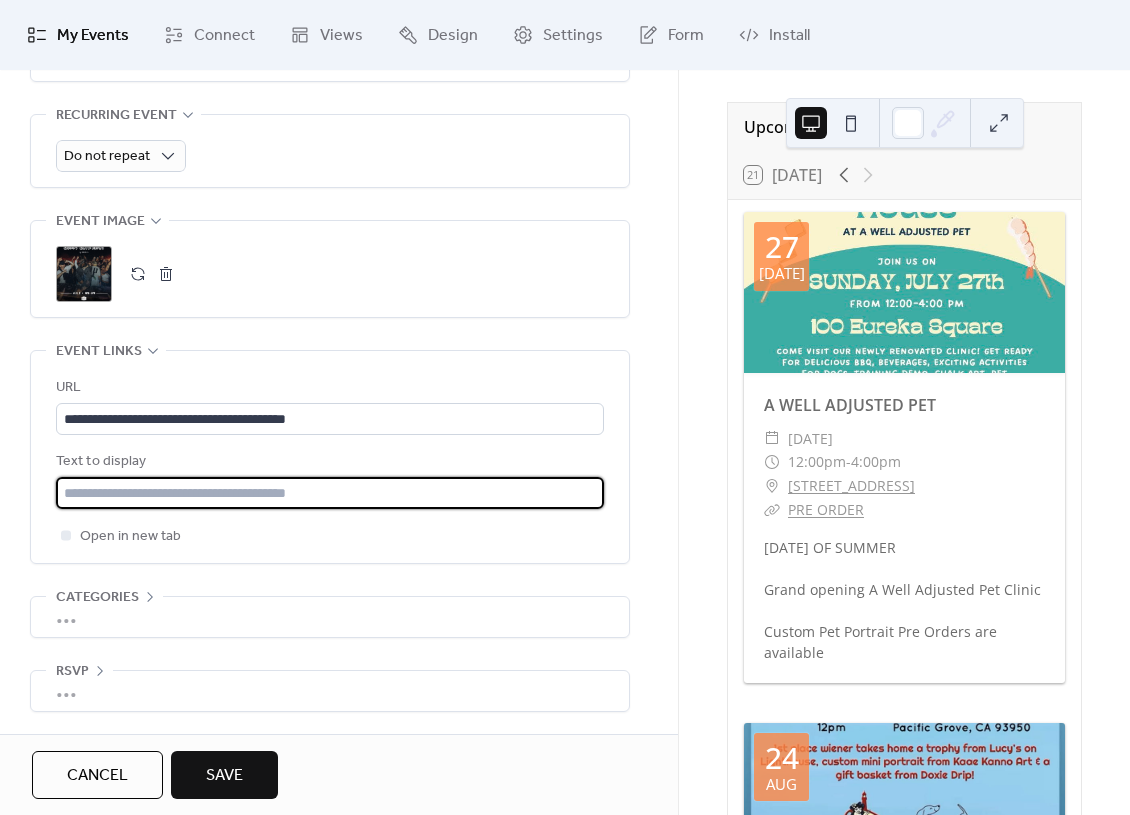drag, startPoint x: 366, startPoint y: 487, endPoint x: -37, endPoint y: 465, distance: 403.60004 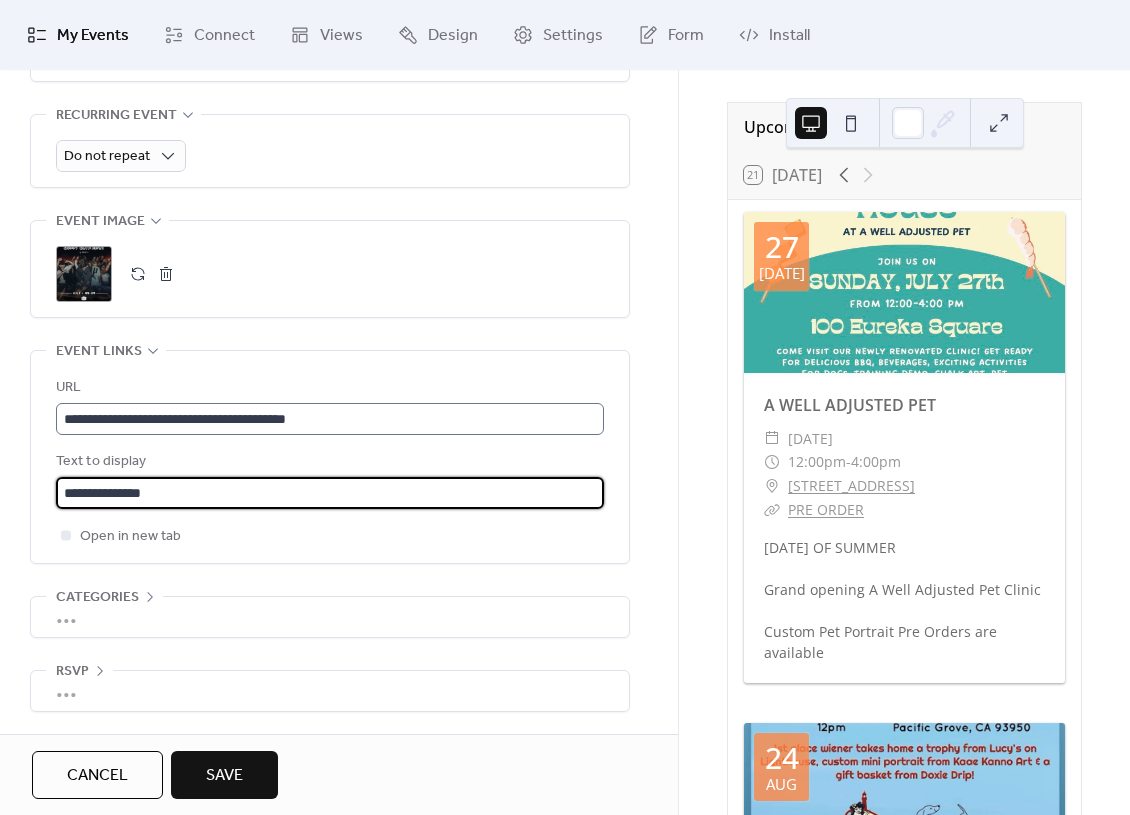 scroll, scrollTop: 899, scrollLeft: 0, axis: vertical 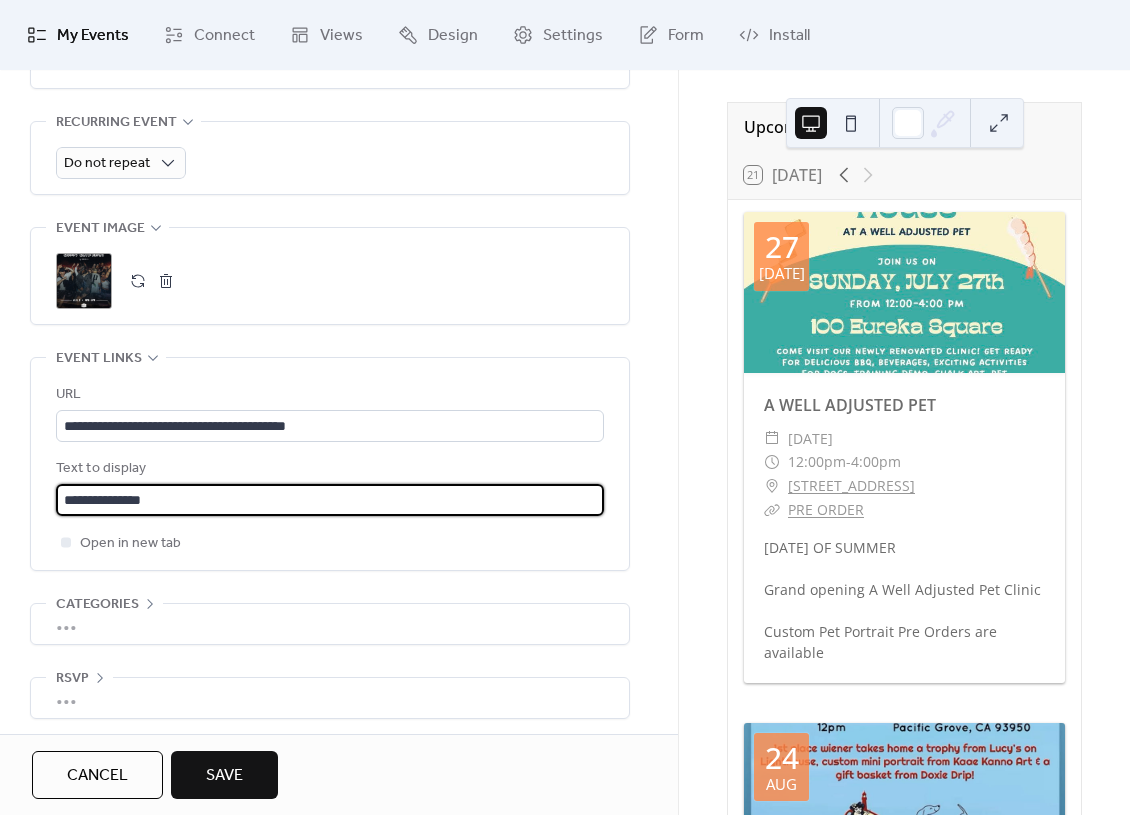 drag, startPoint x: 222, startPoint y: 533, endPoint x: 38, endPoint y: 529, distance: 184.04347 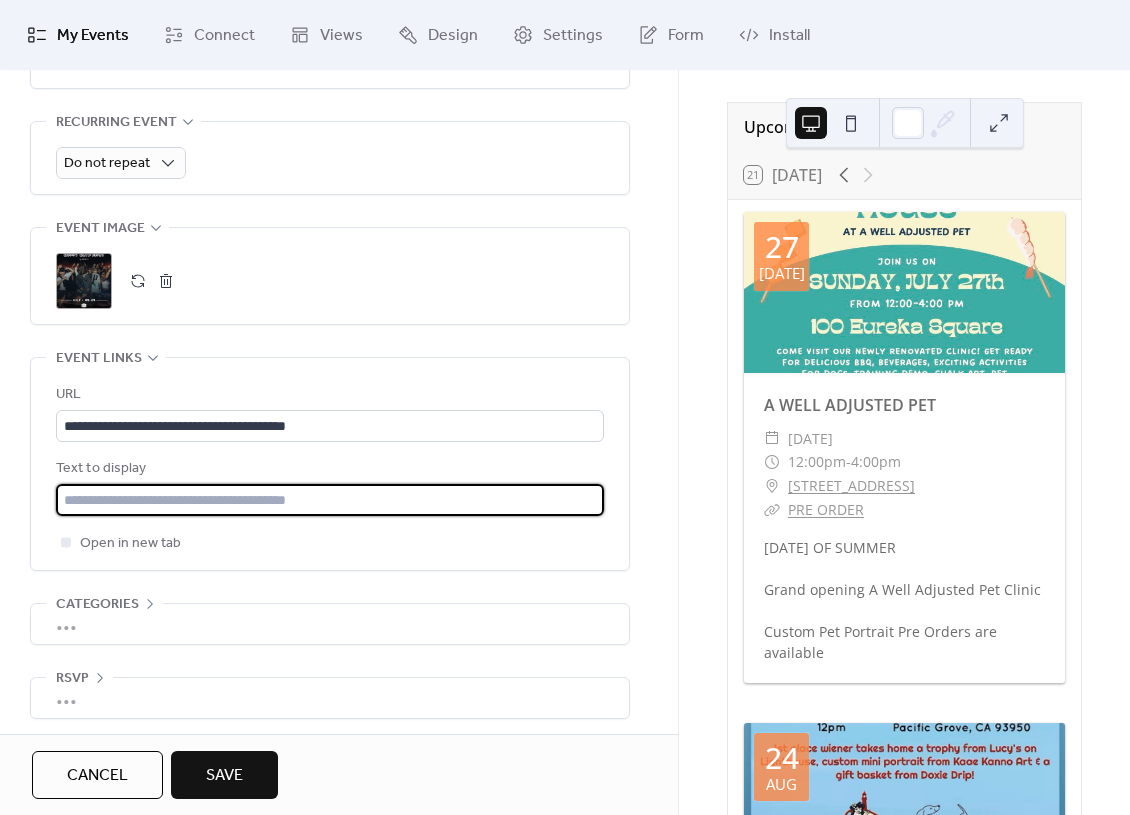 type on "*" 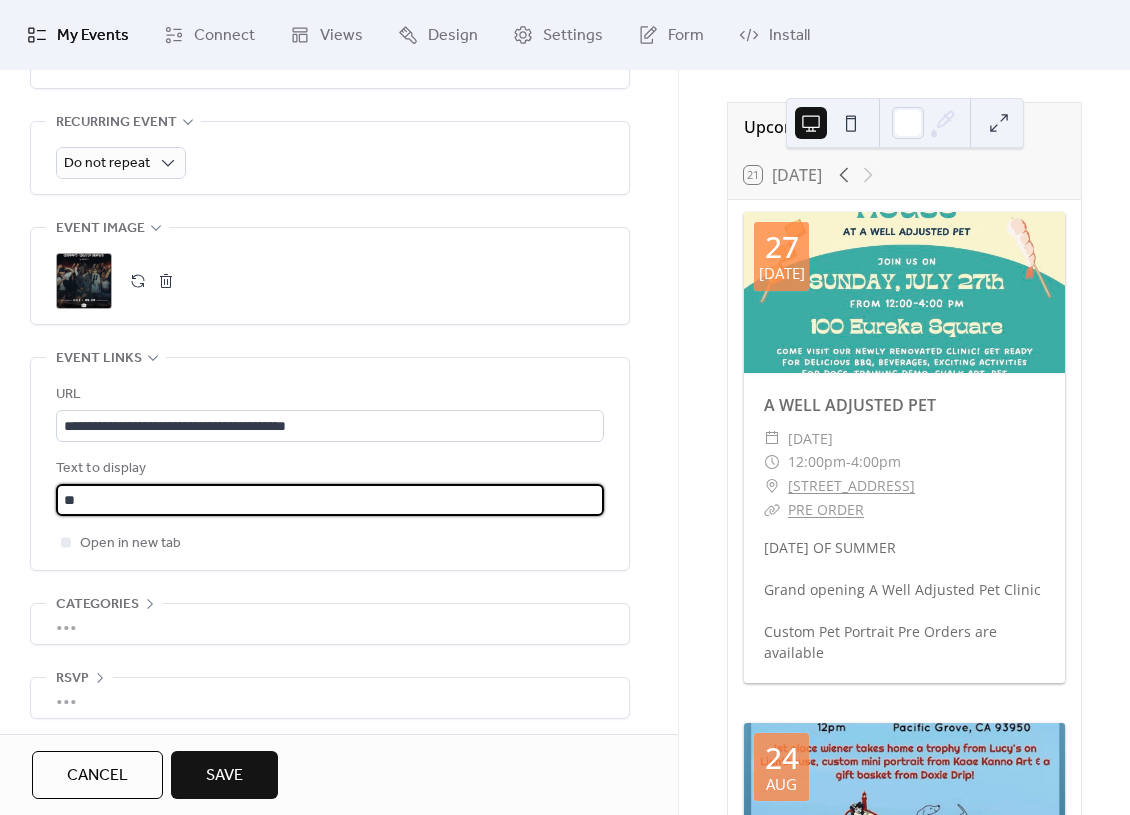 type on "*" 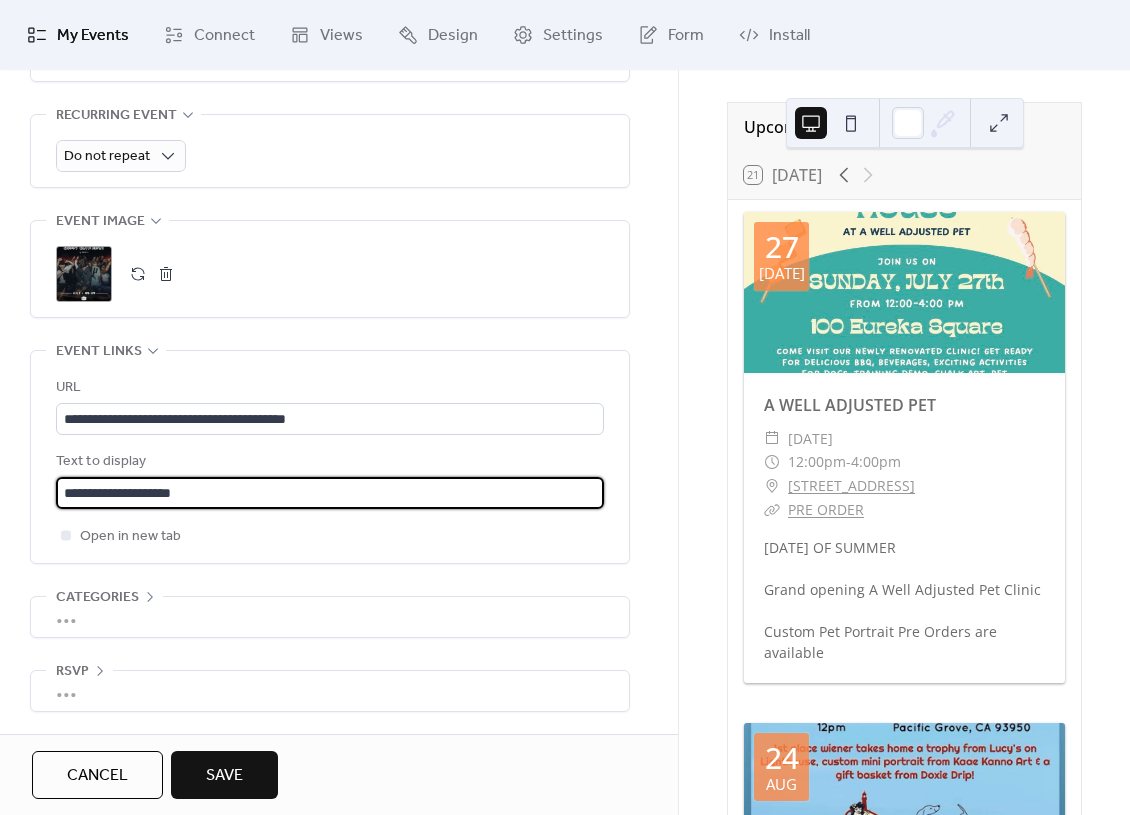 scroll, scrollTop: 945, scrollLeft: 0, axis: vertical 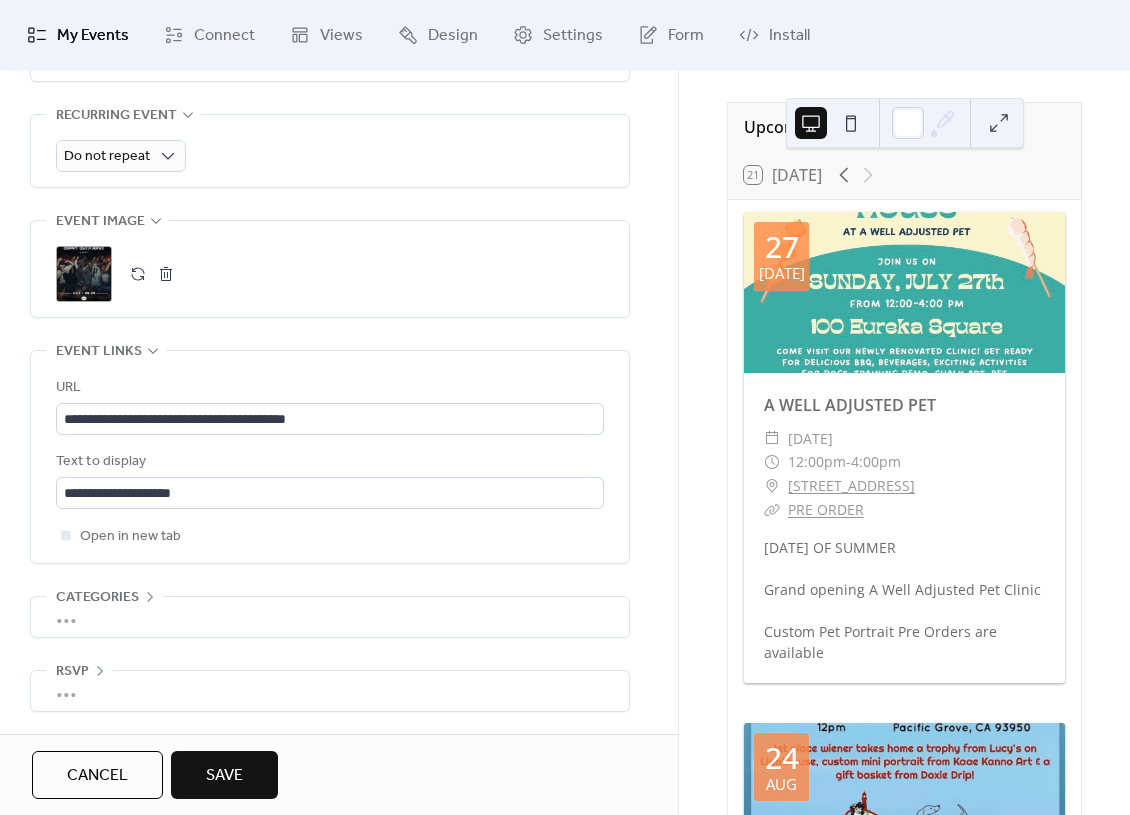 click on "Save" at bounding box center [224, 775] 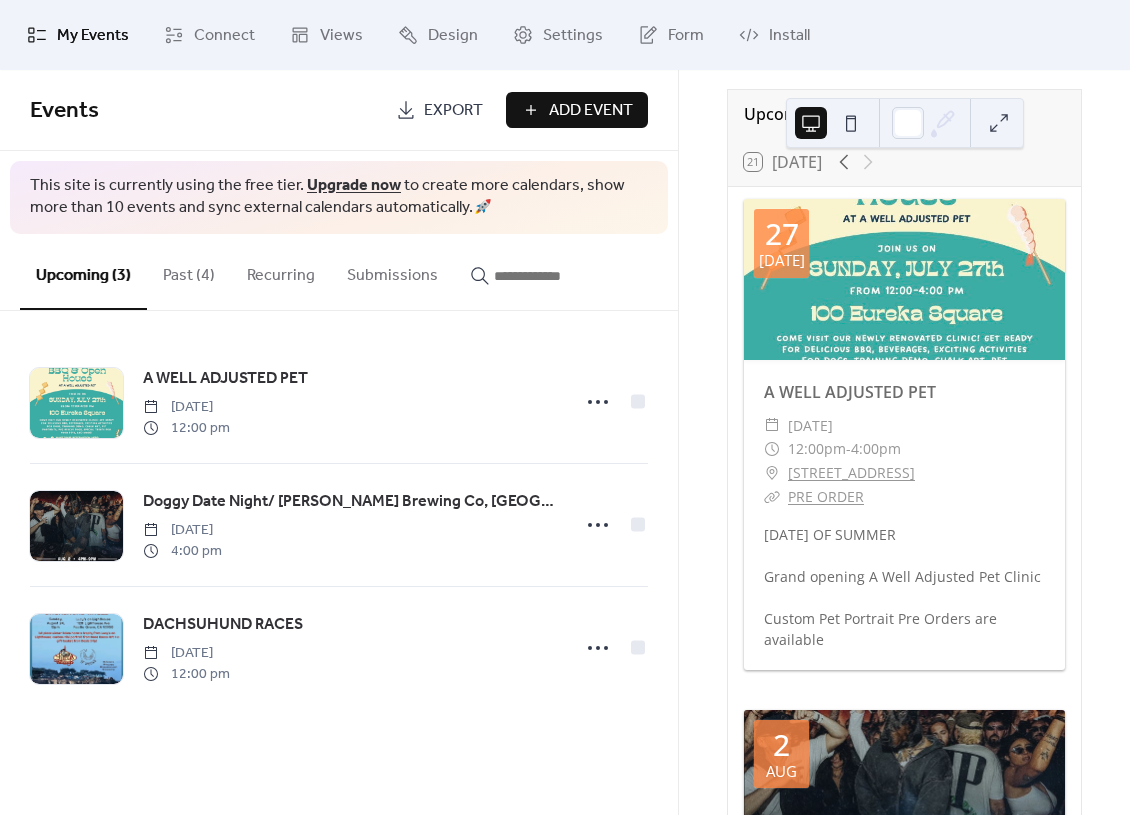 scroll, scrollTop: 88, scrollLeft: 0, axis: vertical 